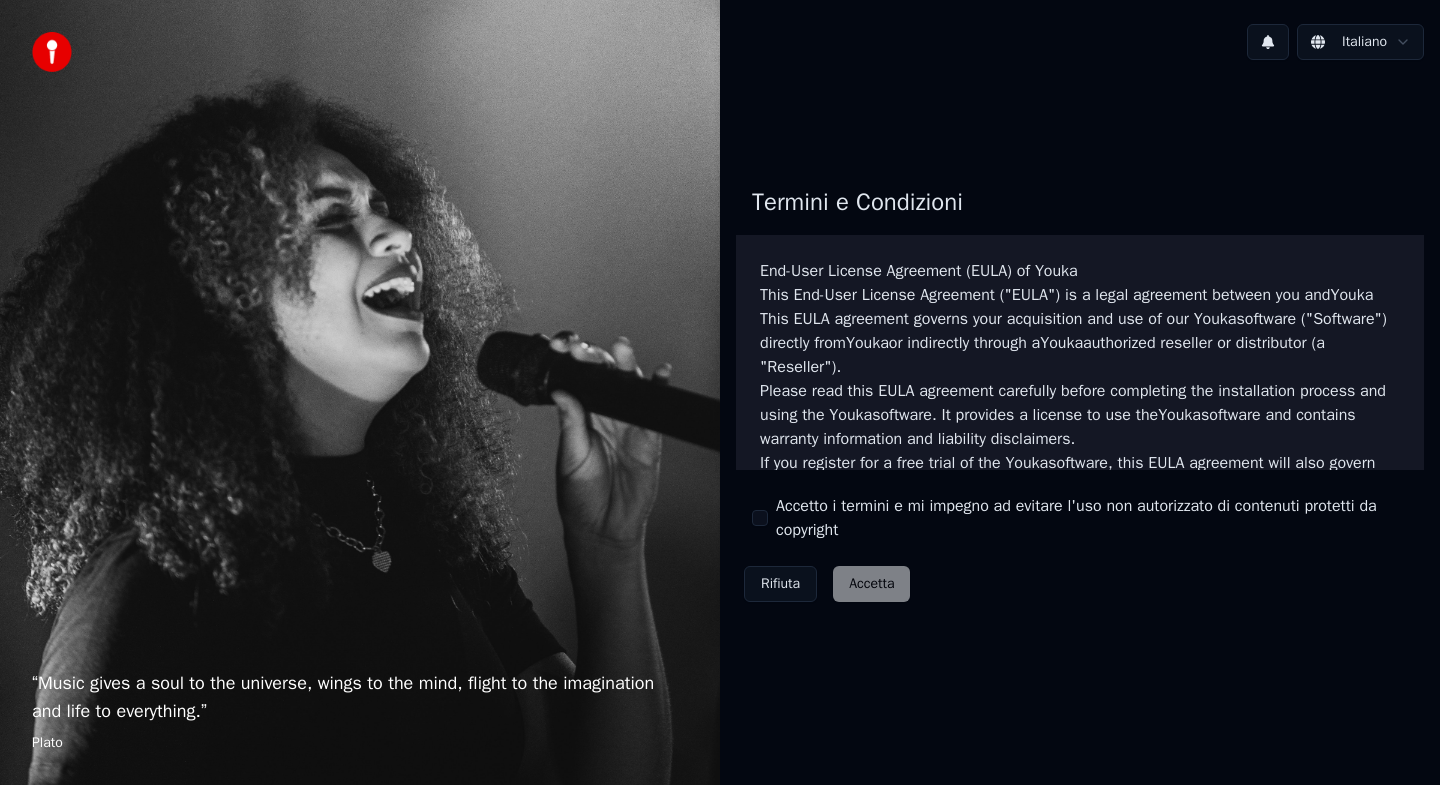 scroll, scrollTop: 0, scrollLeft: 0, axis: both 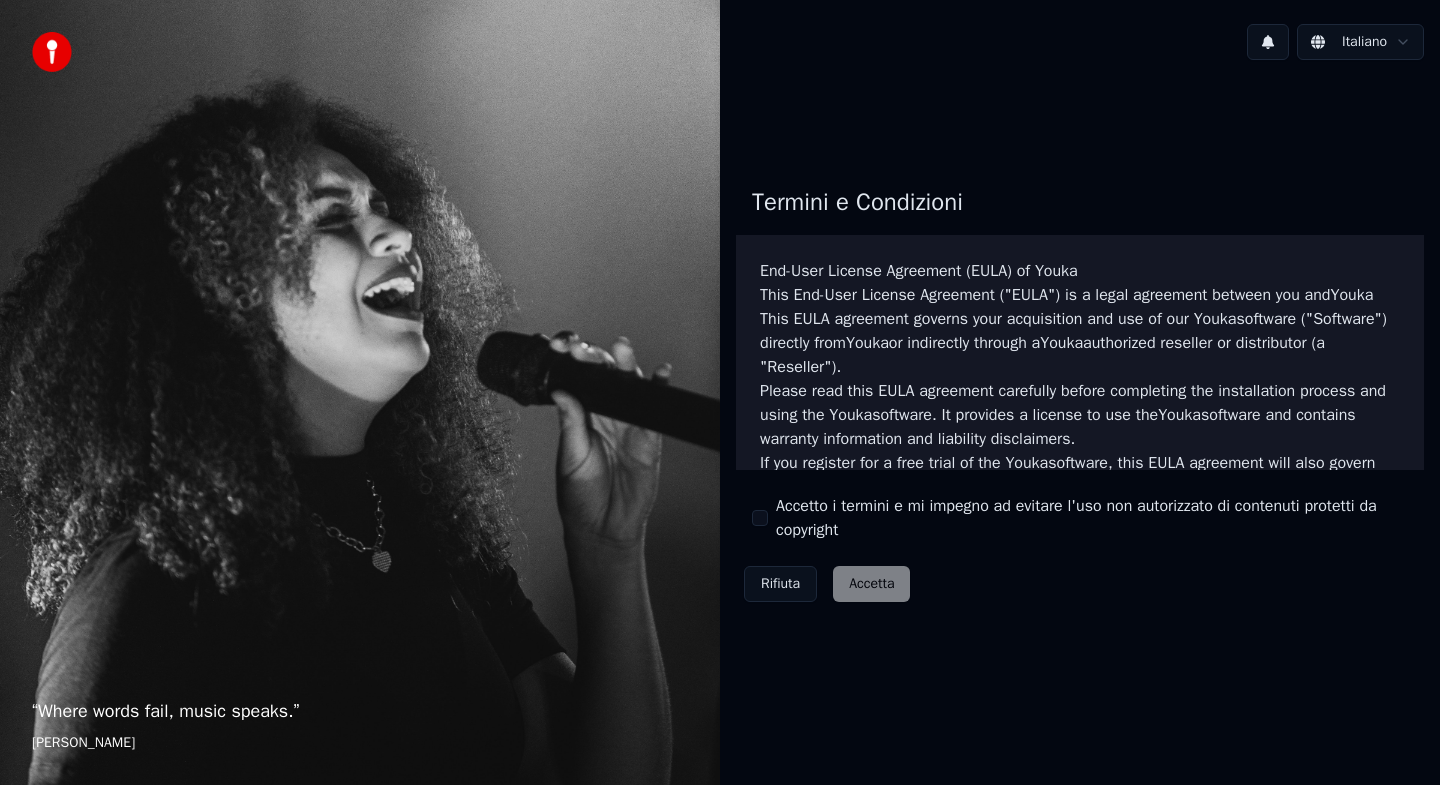 click on "Accetto i termini e mi impegno ad evitare l'uso non autorizzato di contenuti protetti da copyright" at bounding box center [760, 518] 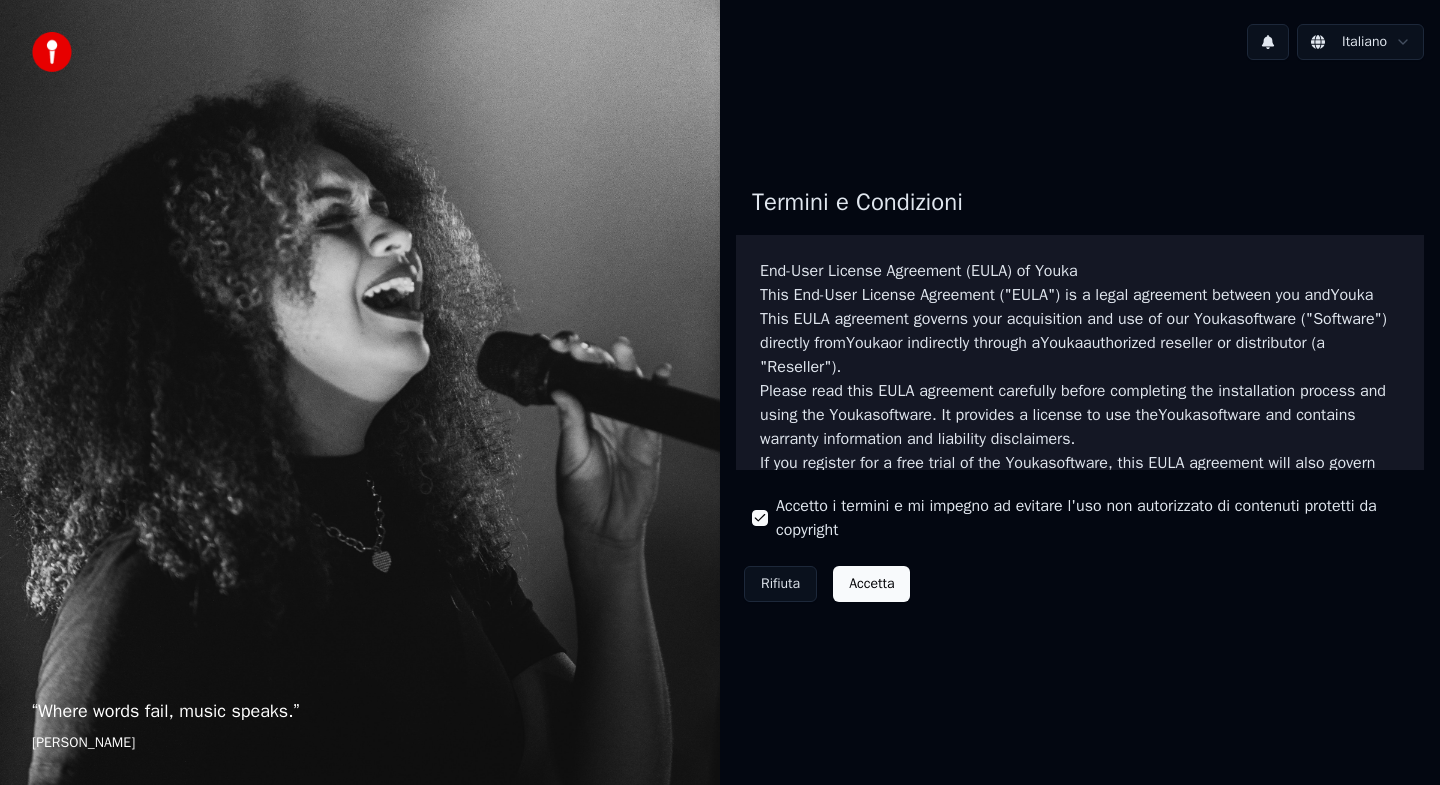 click on "Accetta" at bounding box center (871, 584) 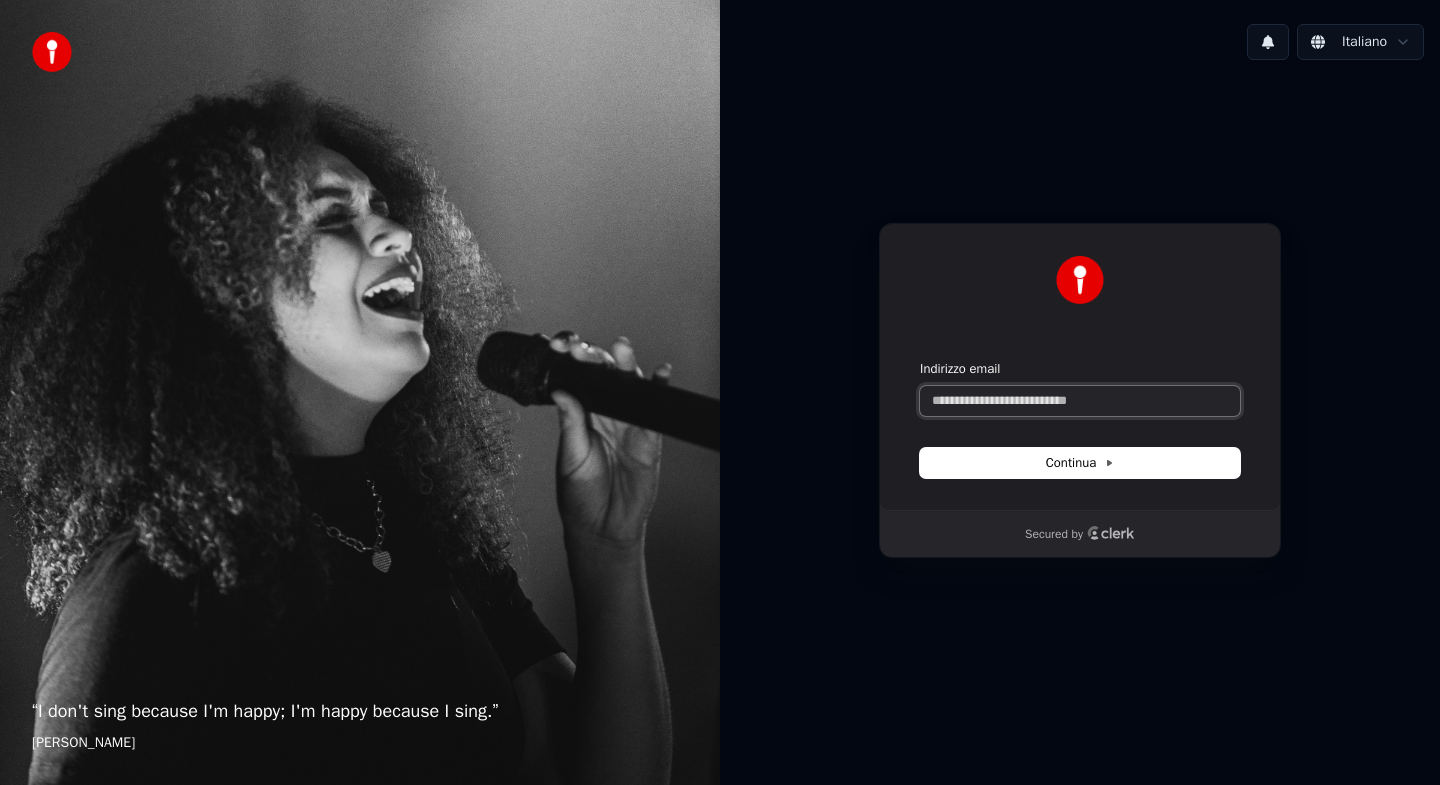 click on "Indirizzo email" at bounding box center [1080, 401] 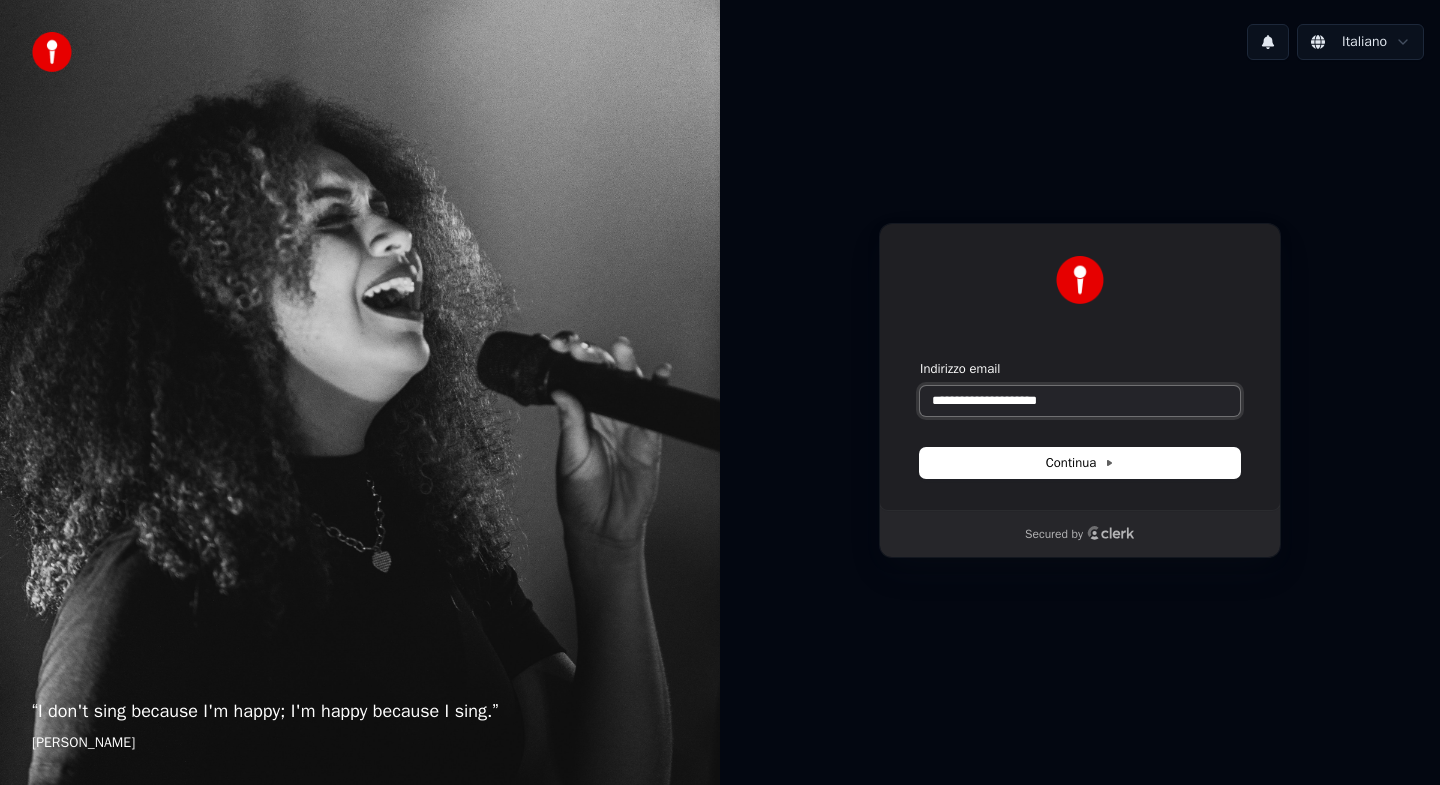 click at bounding box center (920, 360) 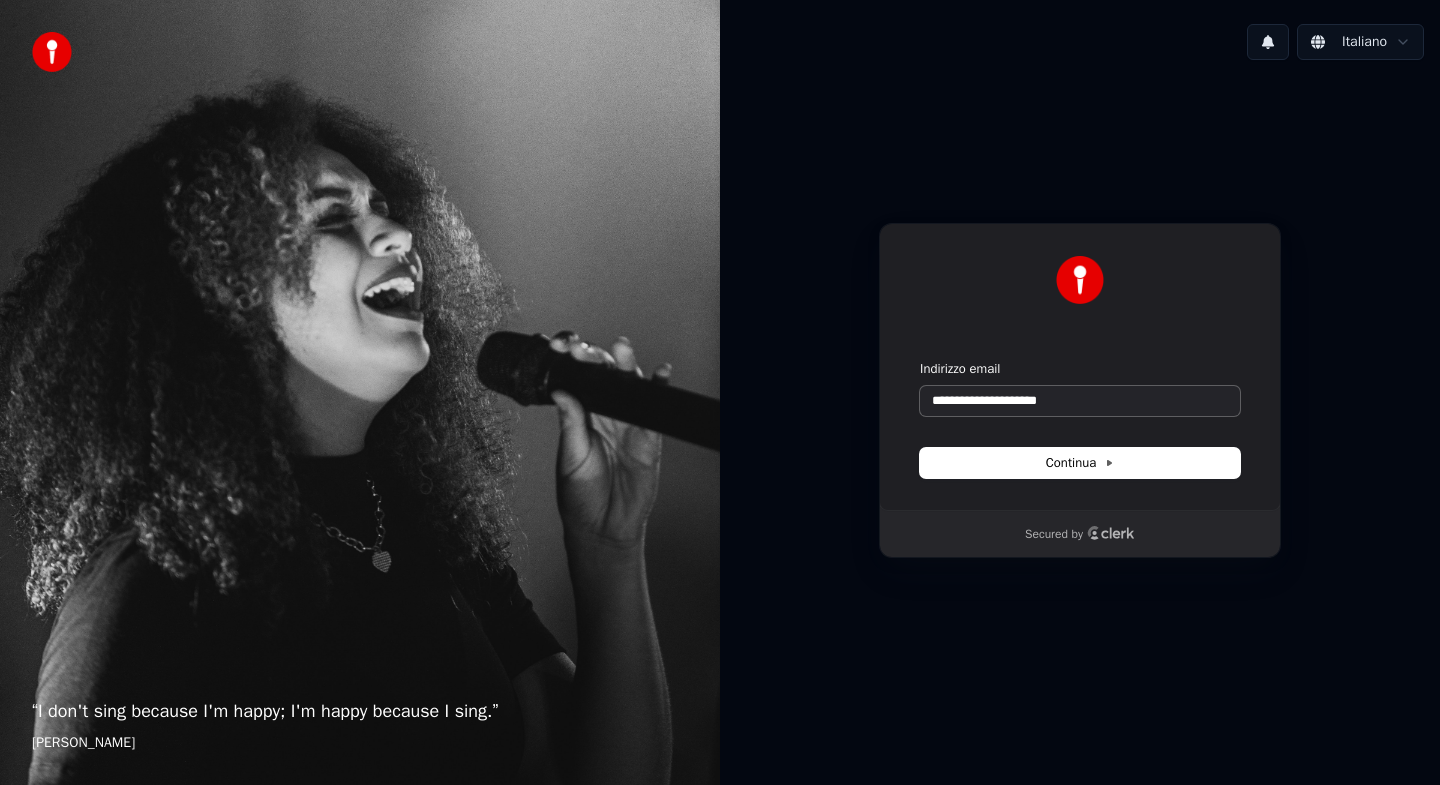 type on "**********" 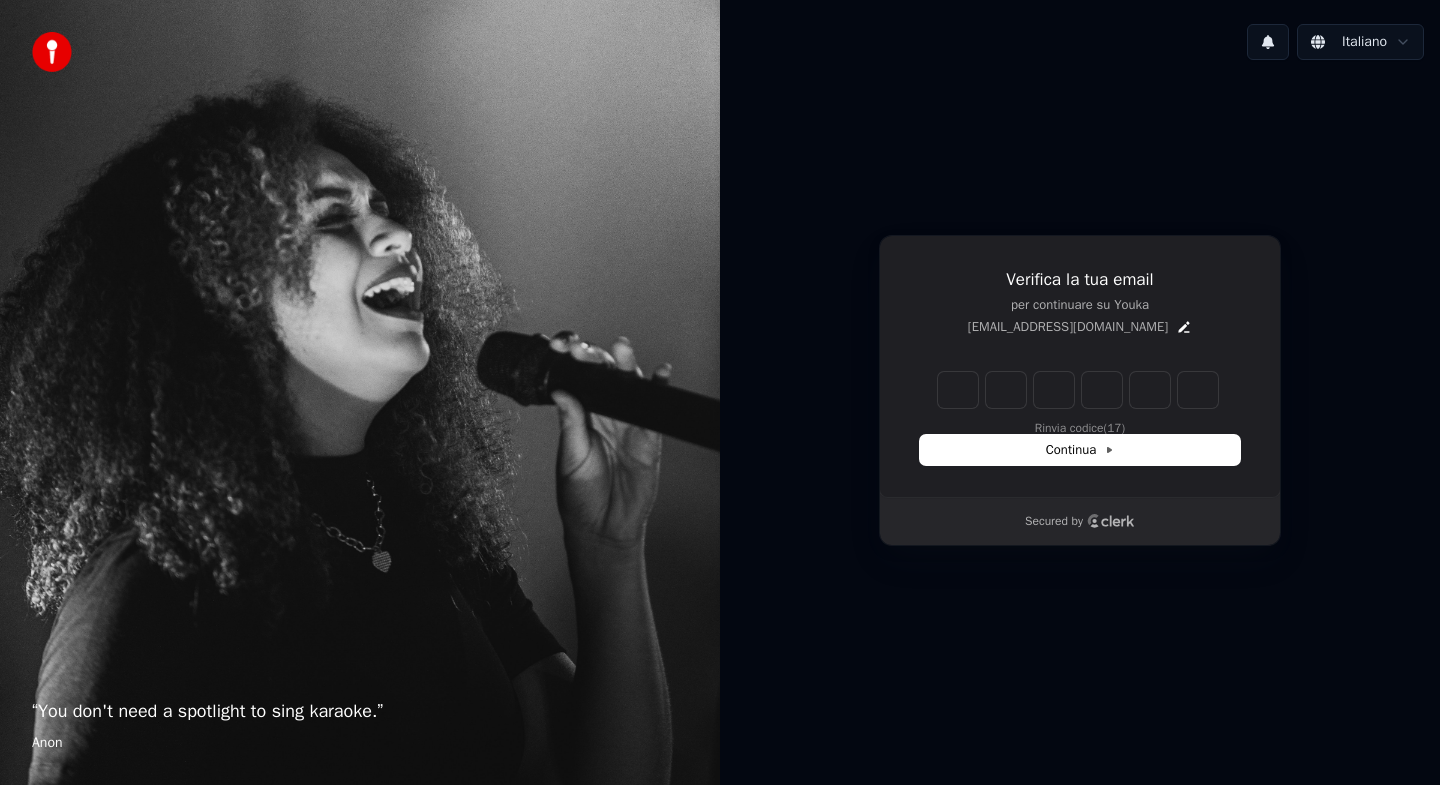 type on "*" 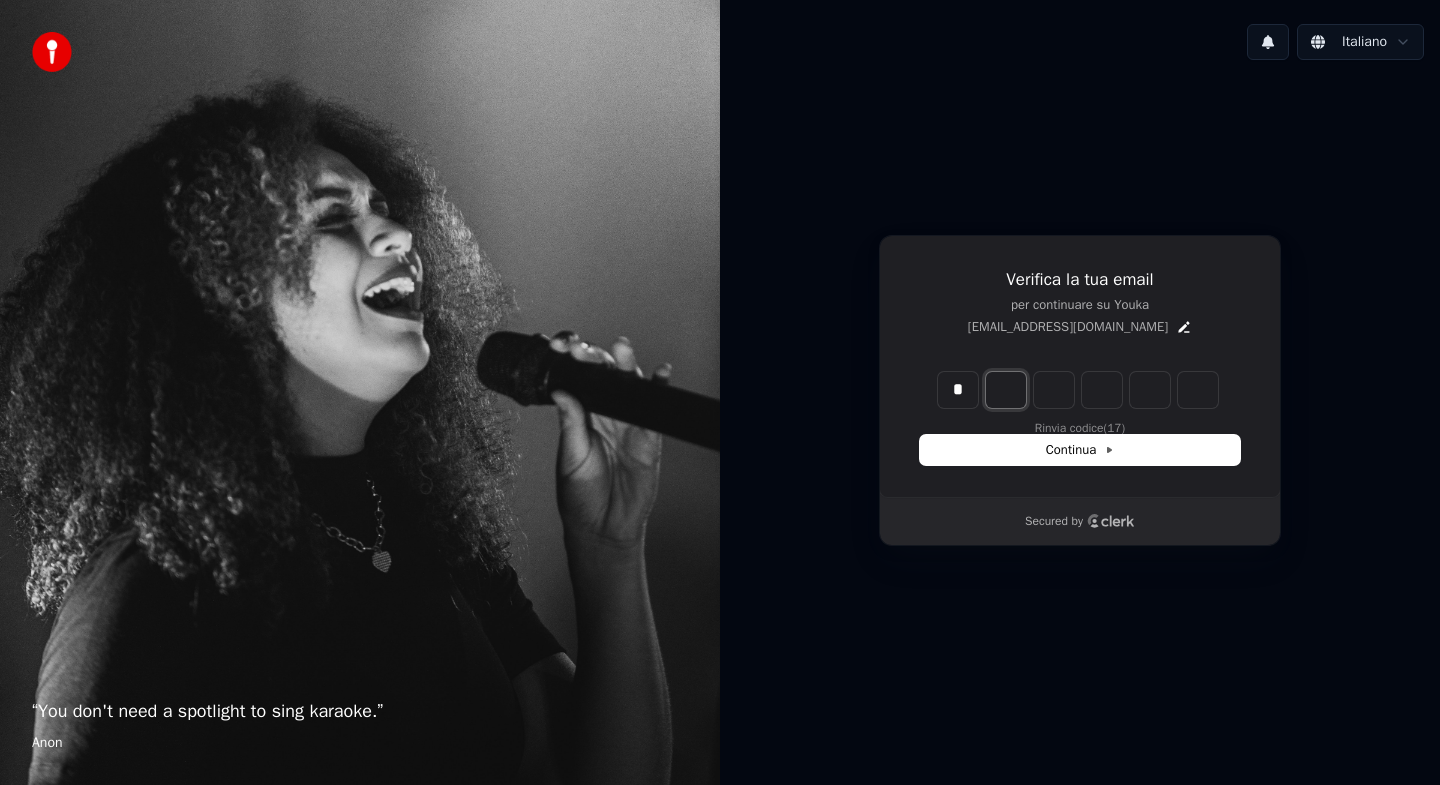type on "*" 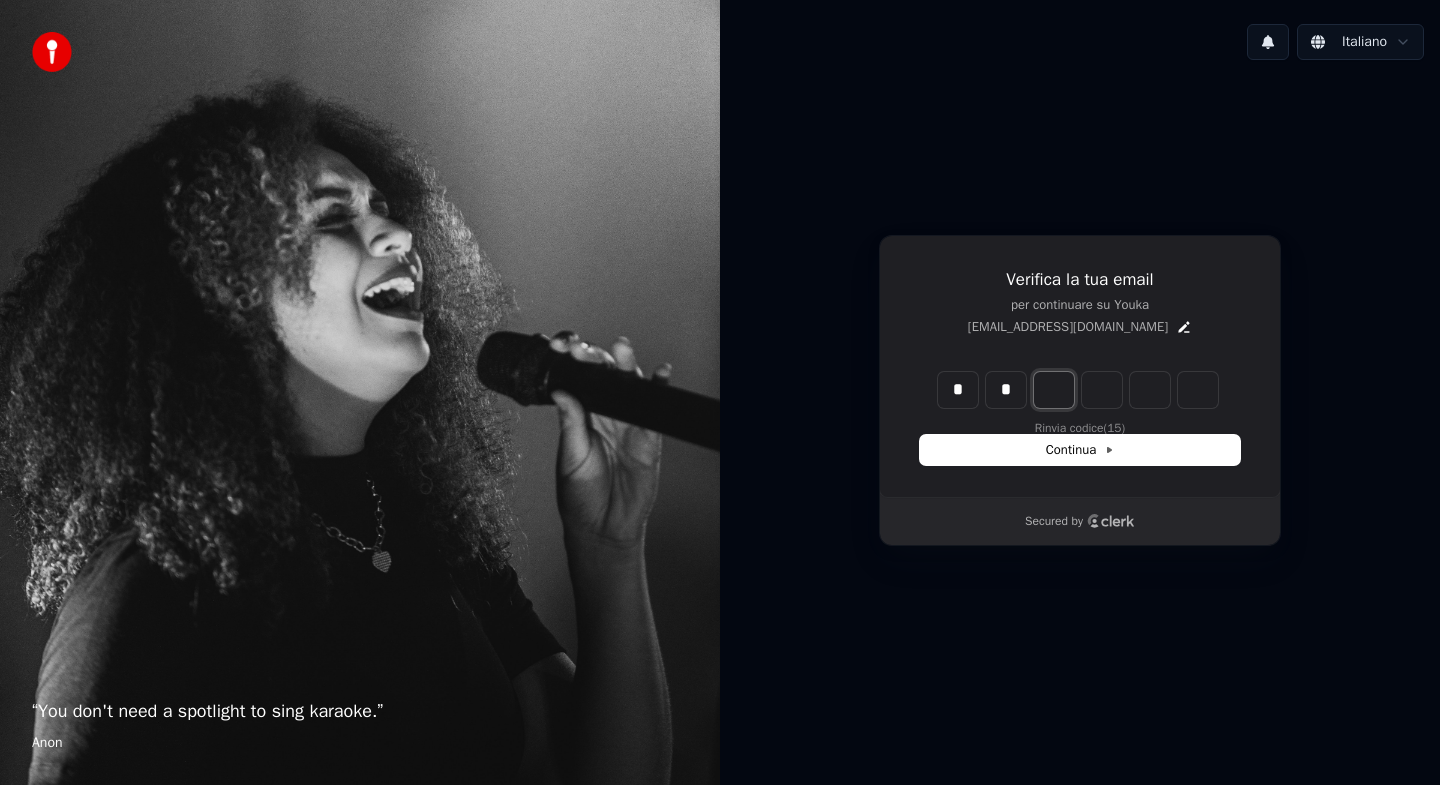 type on "*" 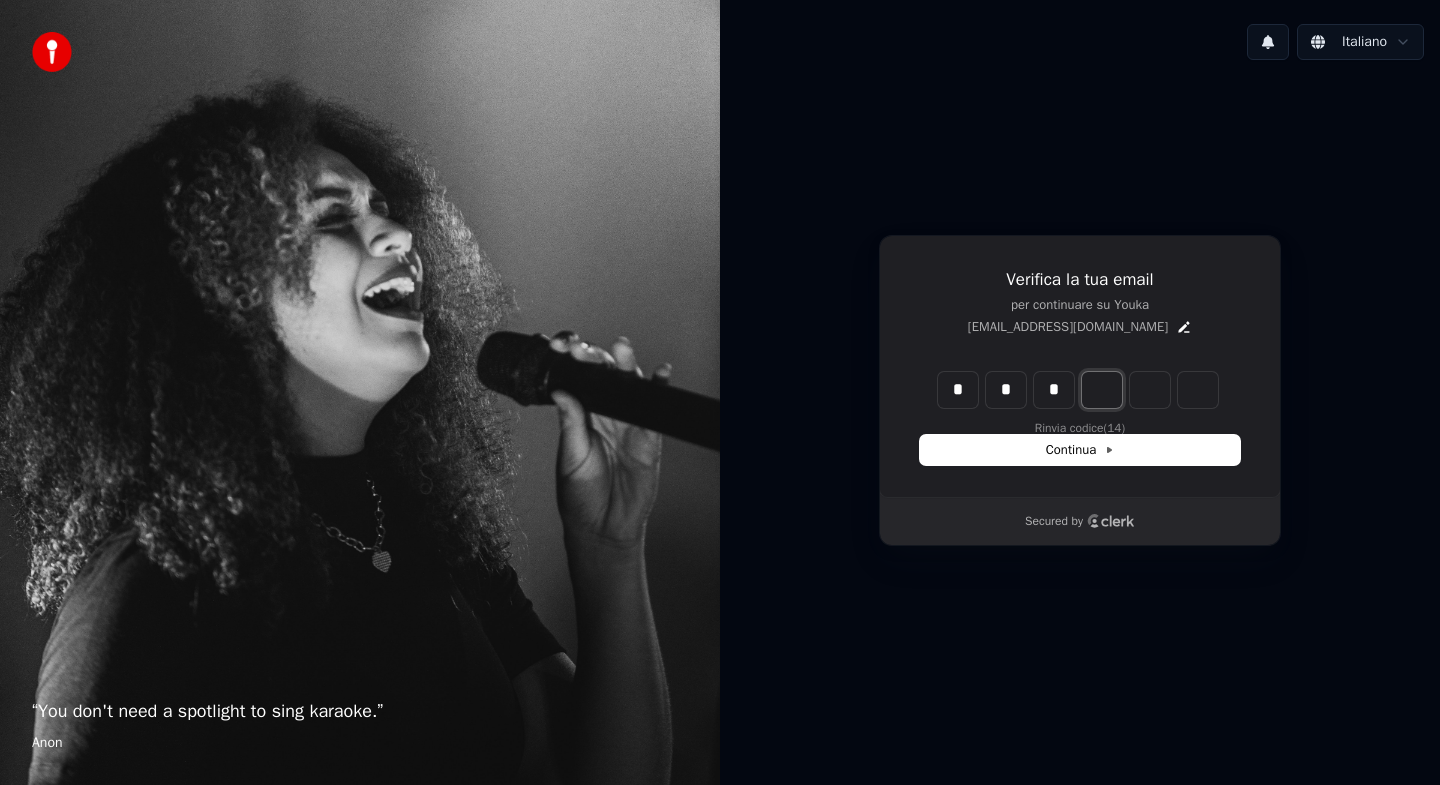 type on "*" 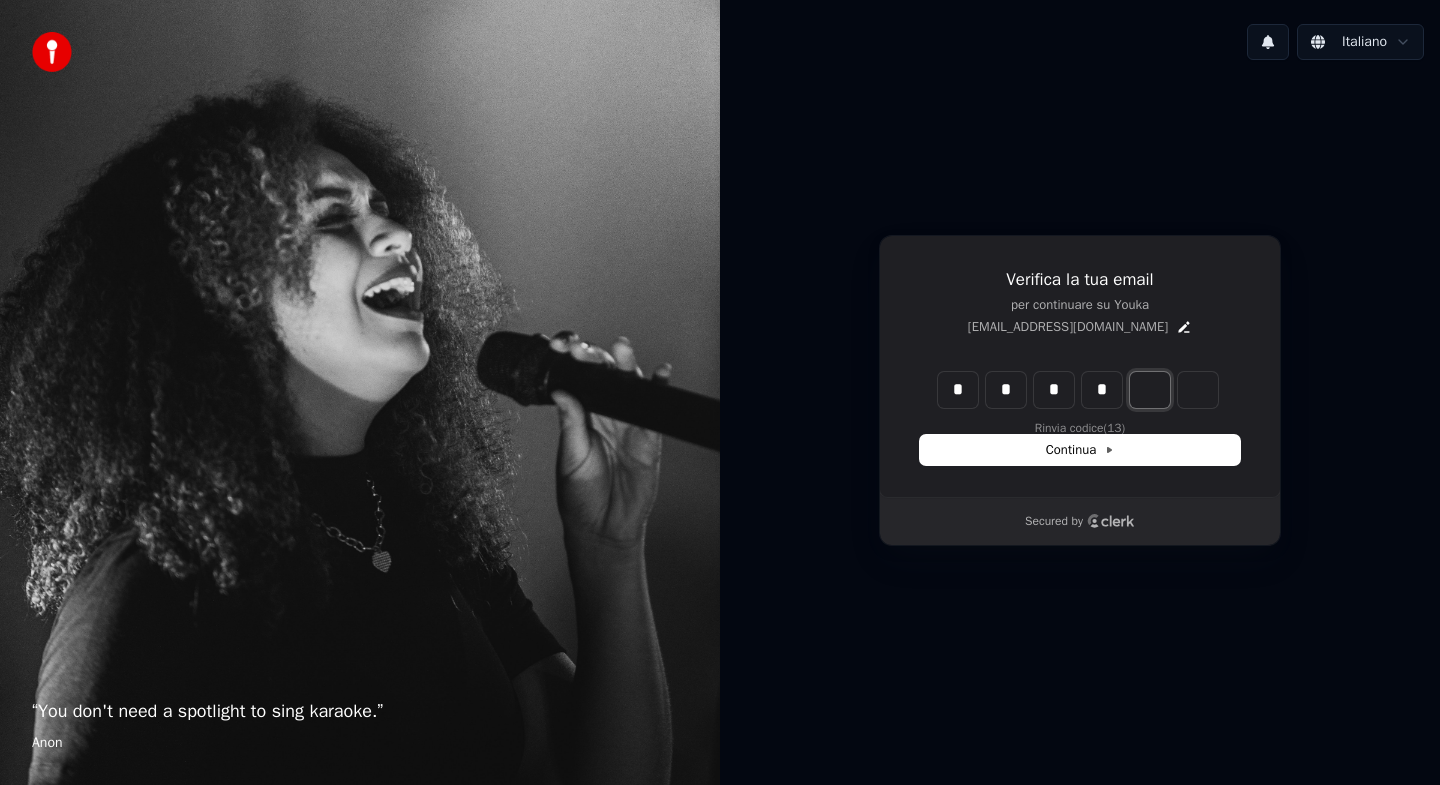 type on "*" 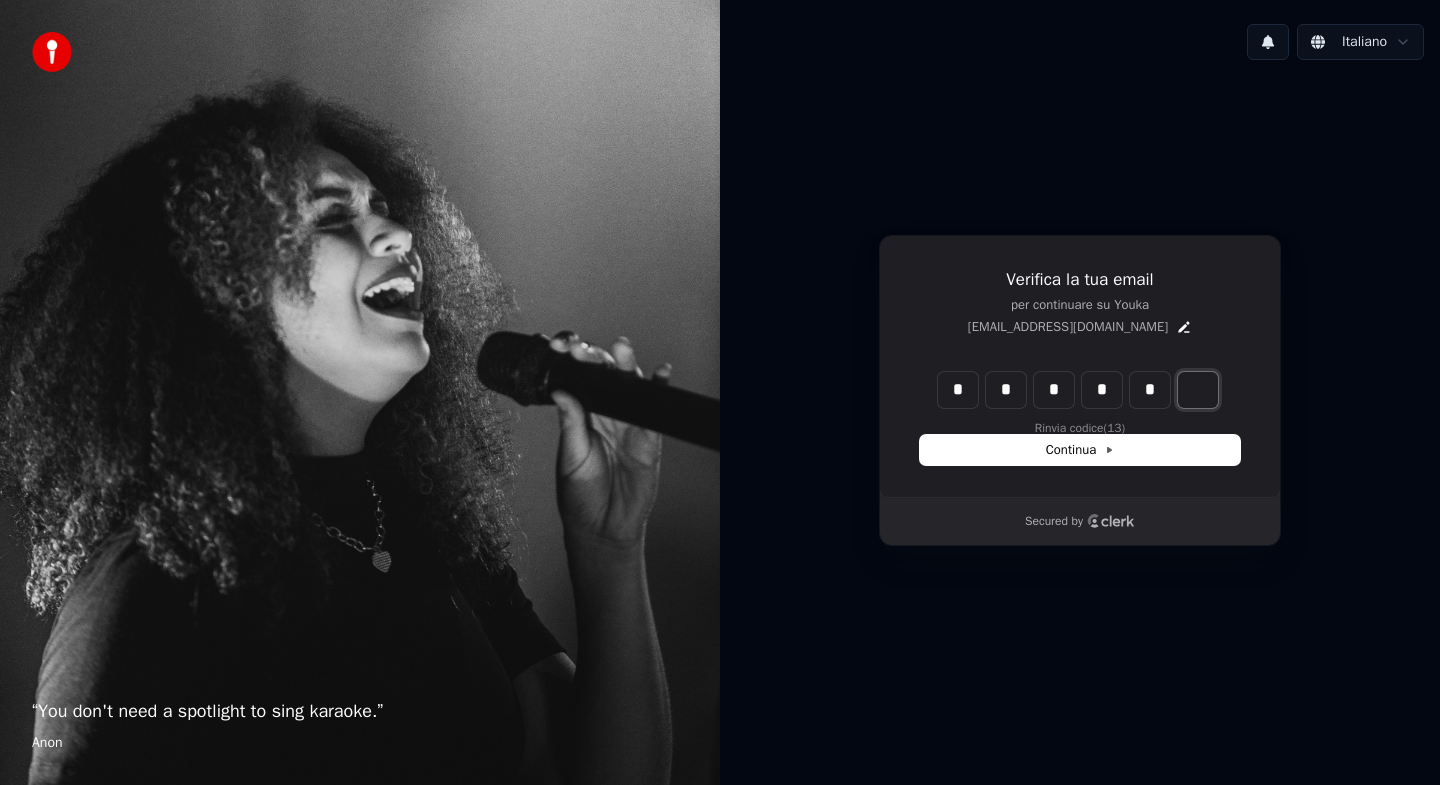 type on "*" 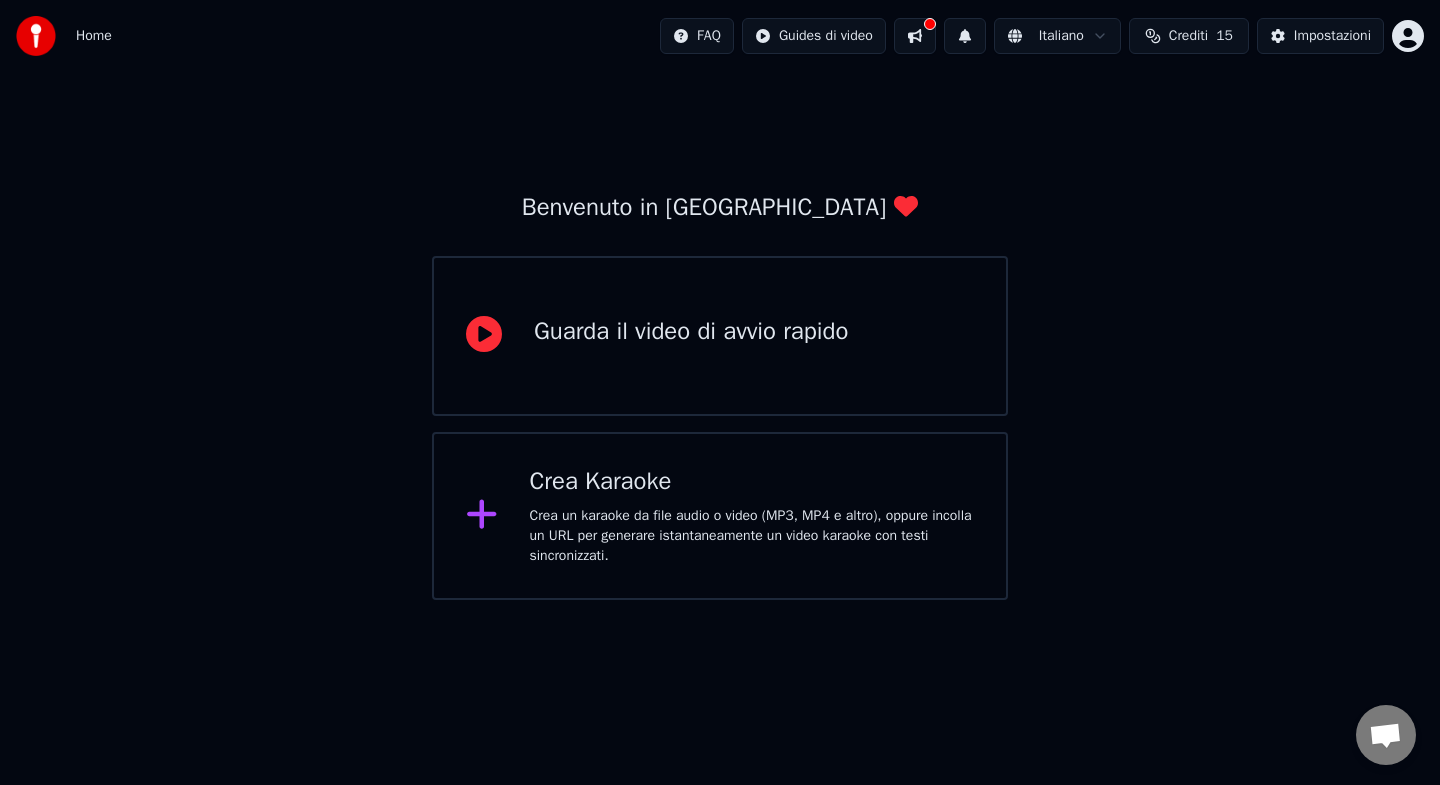 click 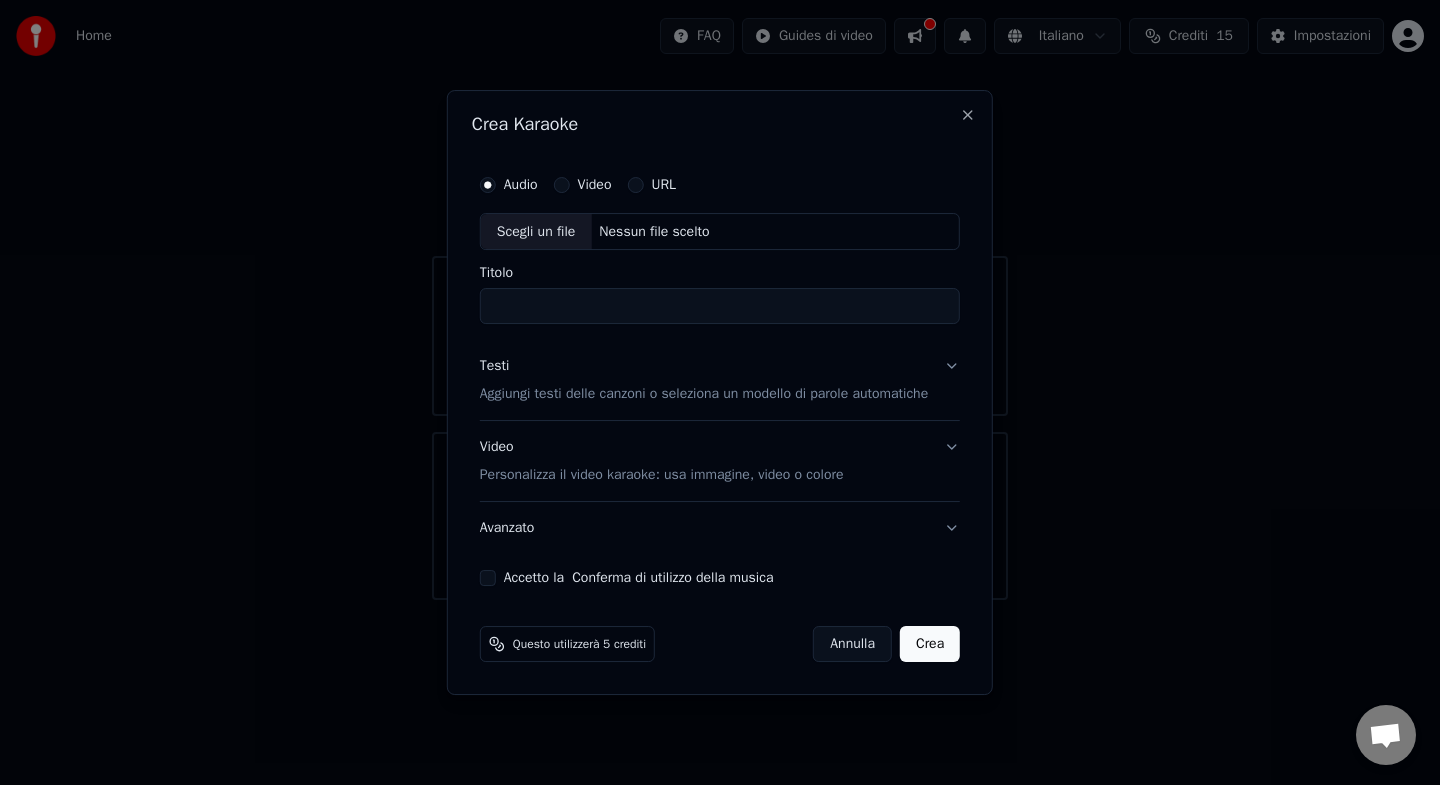 click on "Annulla" at bounding box center (852, 644) 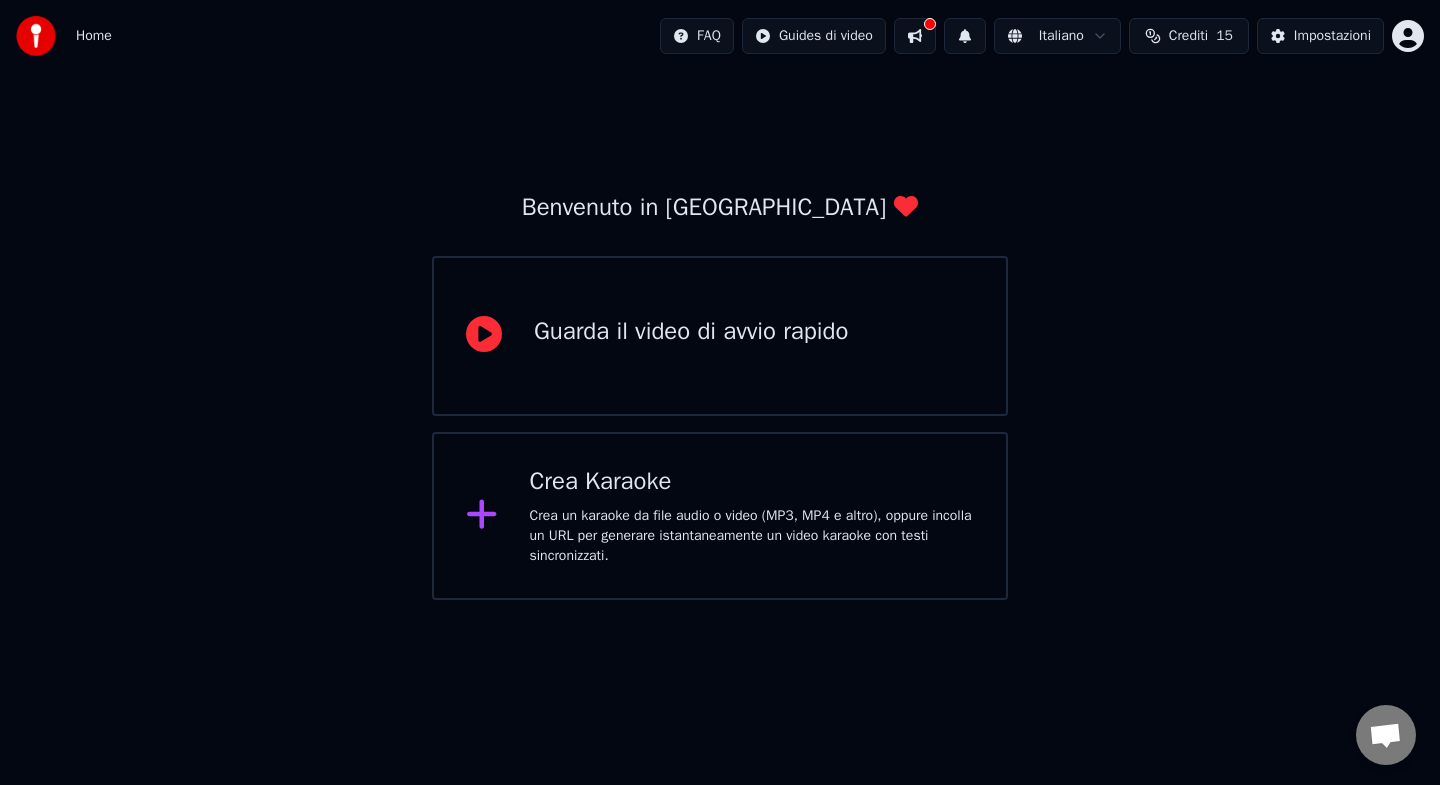 click on "Crea Karaoke Crea un karaoke da file audio o video (MP3, MP4 e altro), oppure incolla un URL per generare istantaneamente un video karaoke con testi sincronizzati." at bounding box center (720, 516) 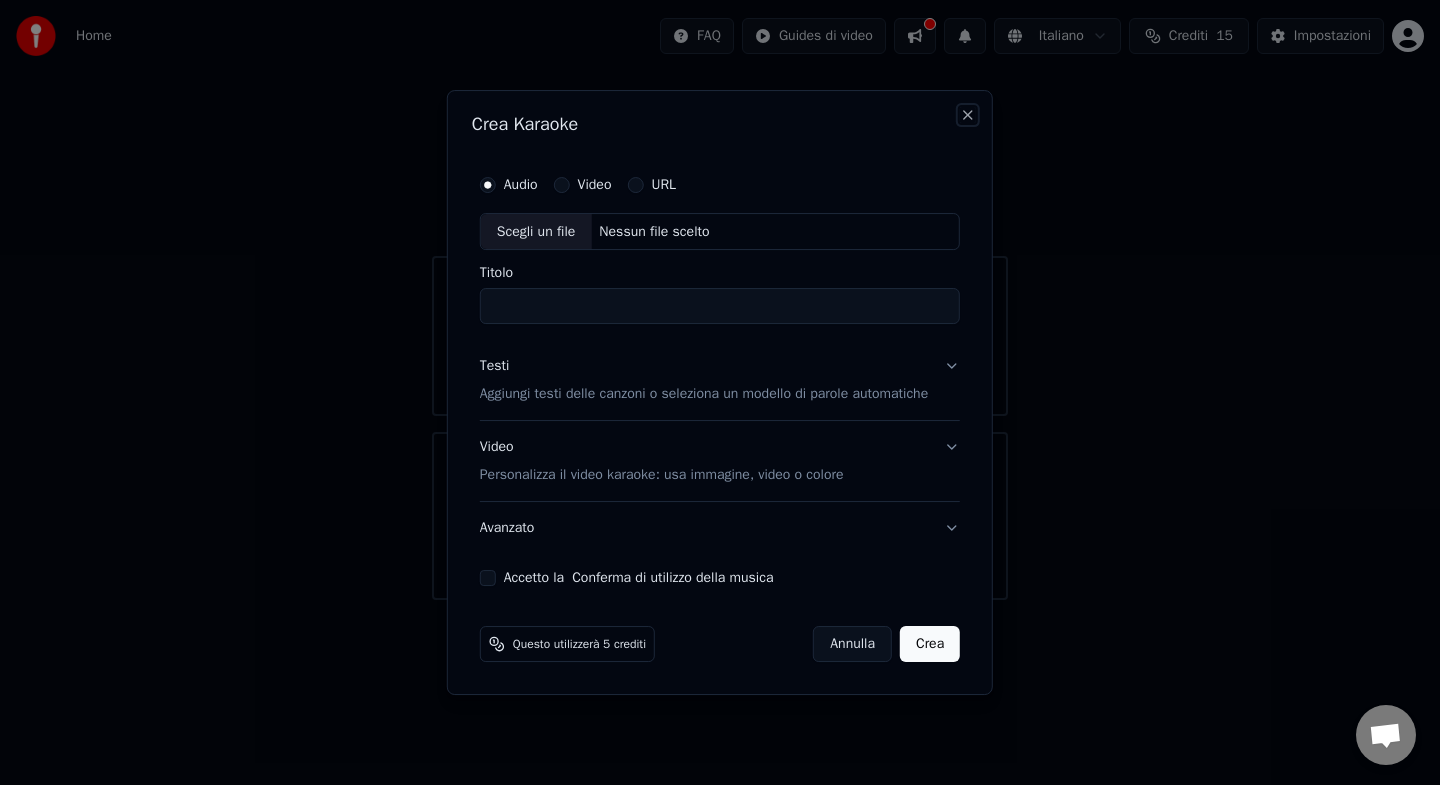click on "Close" at bounding box center [968, 115] 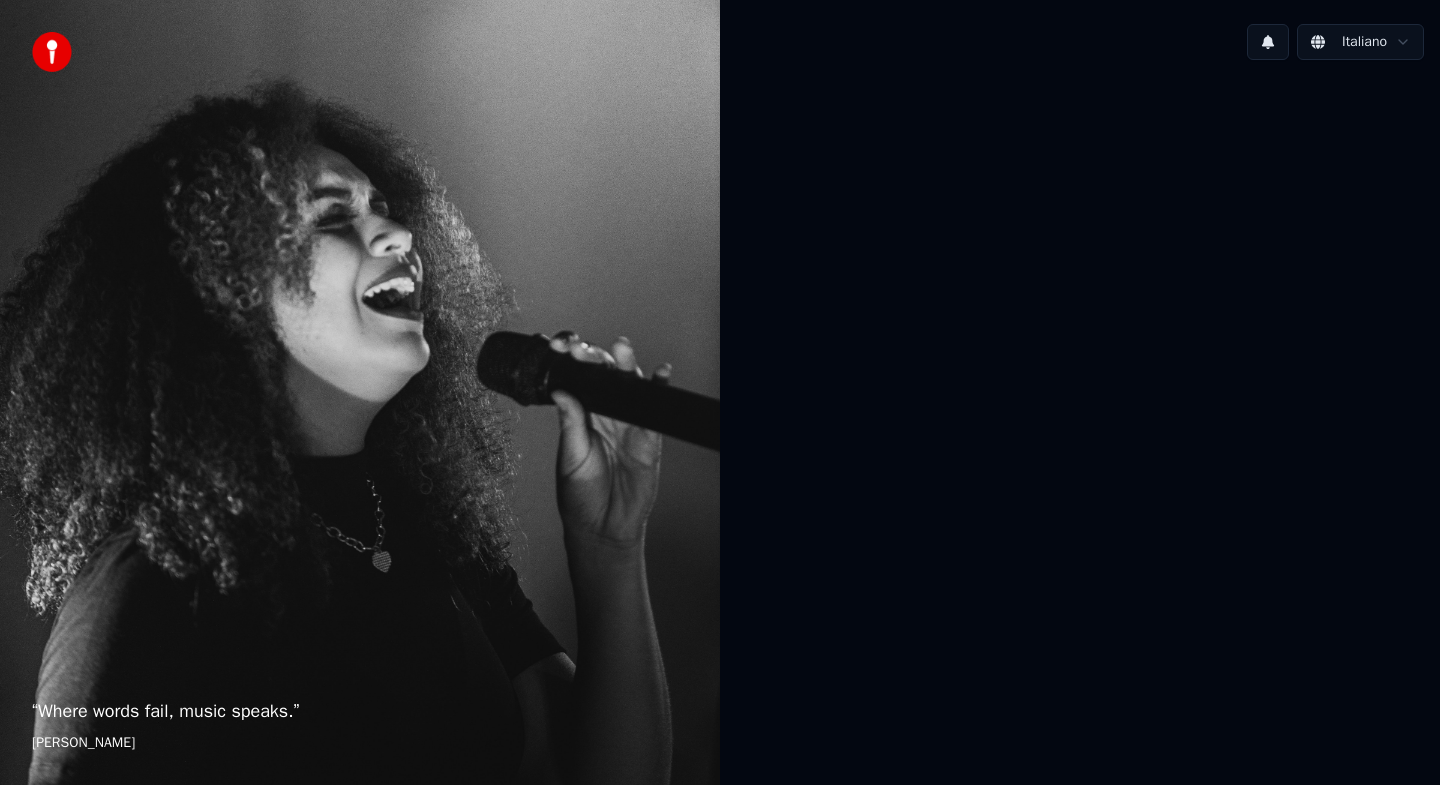 scroll, scrollTop: 0, scrollLeft: 0, axis: both 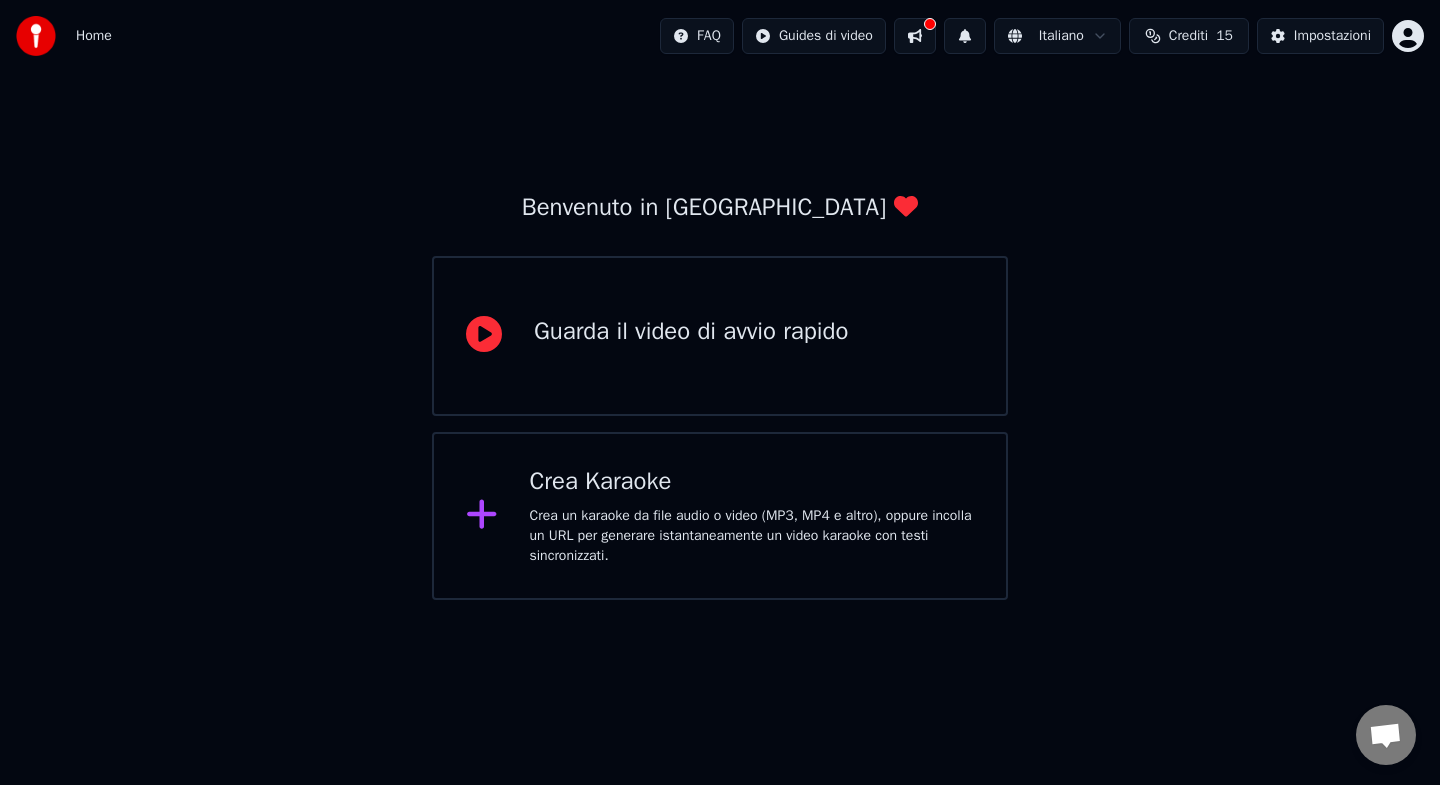 click on "Crediti" at bounding box center (1188, 36) 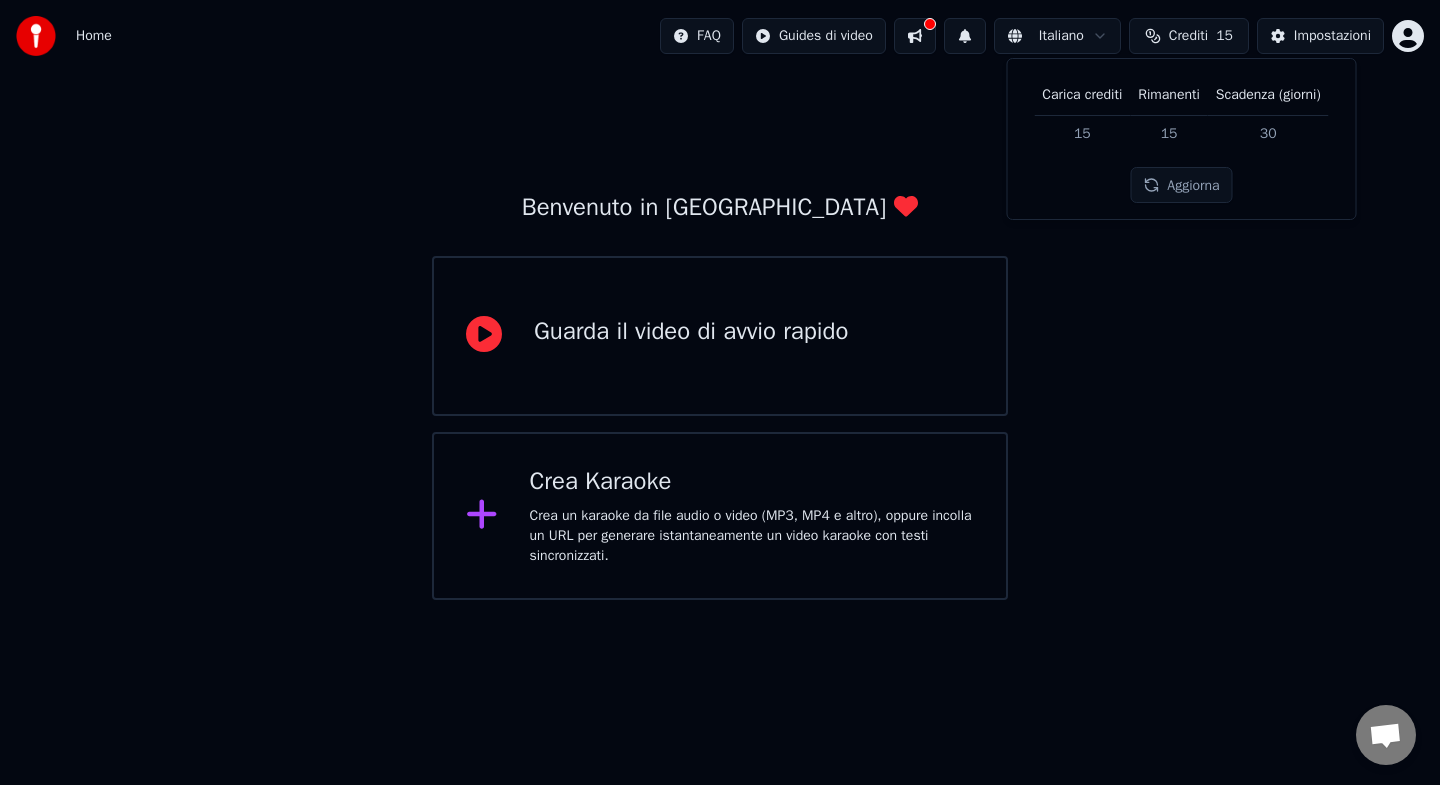 click on "Home FAQ Guides di video Italiano Crediti 15 Impostazioni Benvenuto in Youka Guarda il video di avvio rapido Crea Karaoke Crea un karaoke da file audio o video (MP3, MP4 e altro), oppure incolla un URL per generare istantaneamente un video karaoke con testi sincronizzati. Carica crediti Rimanenti Scadenza (giorni) 15 15 30 Aggiorna" at bounding box center (720, 300) 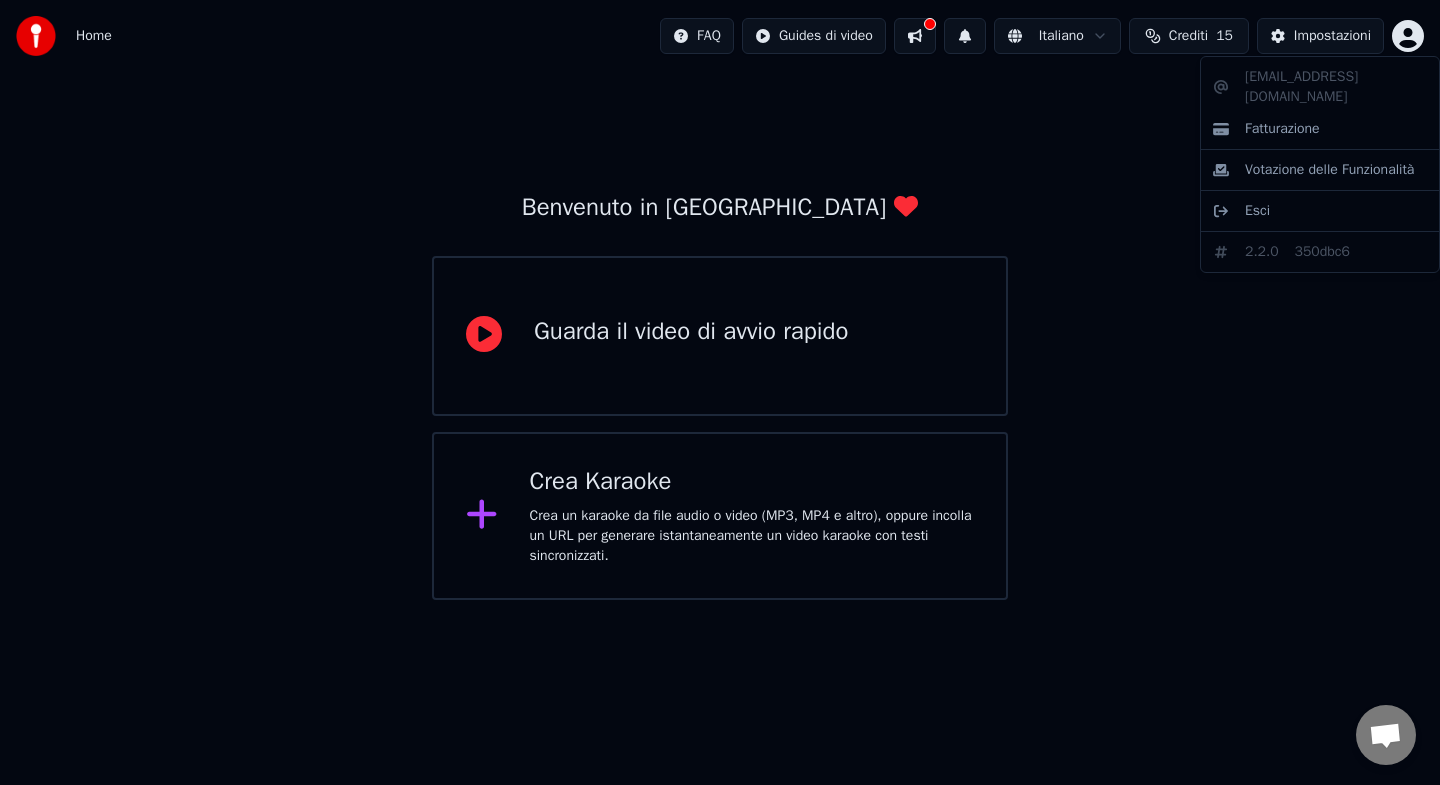 click on "Home FAQ Guides di video Italiano Crediti 15 Impostazioni Benvenuto in Youka Guarda il video di avvio rapido Crea Karaoke Crea un karaoke da file audio o video (MP3, MP4 e altro), oppure incolla un URL per generare istantaneamente un video karaoke con testi sincronizzati. [EMAIL_ADDRESS][DOMAIN_NAME] Fatturazione Votazione delle Funzionalità Esci 2.2.0 350dbc6" at bounding box center [720, 300] 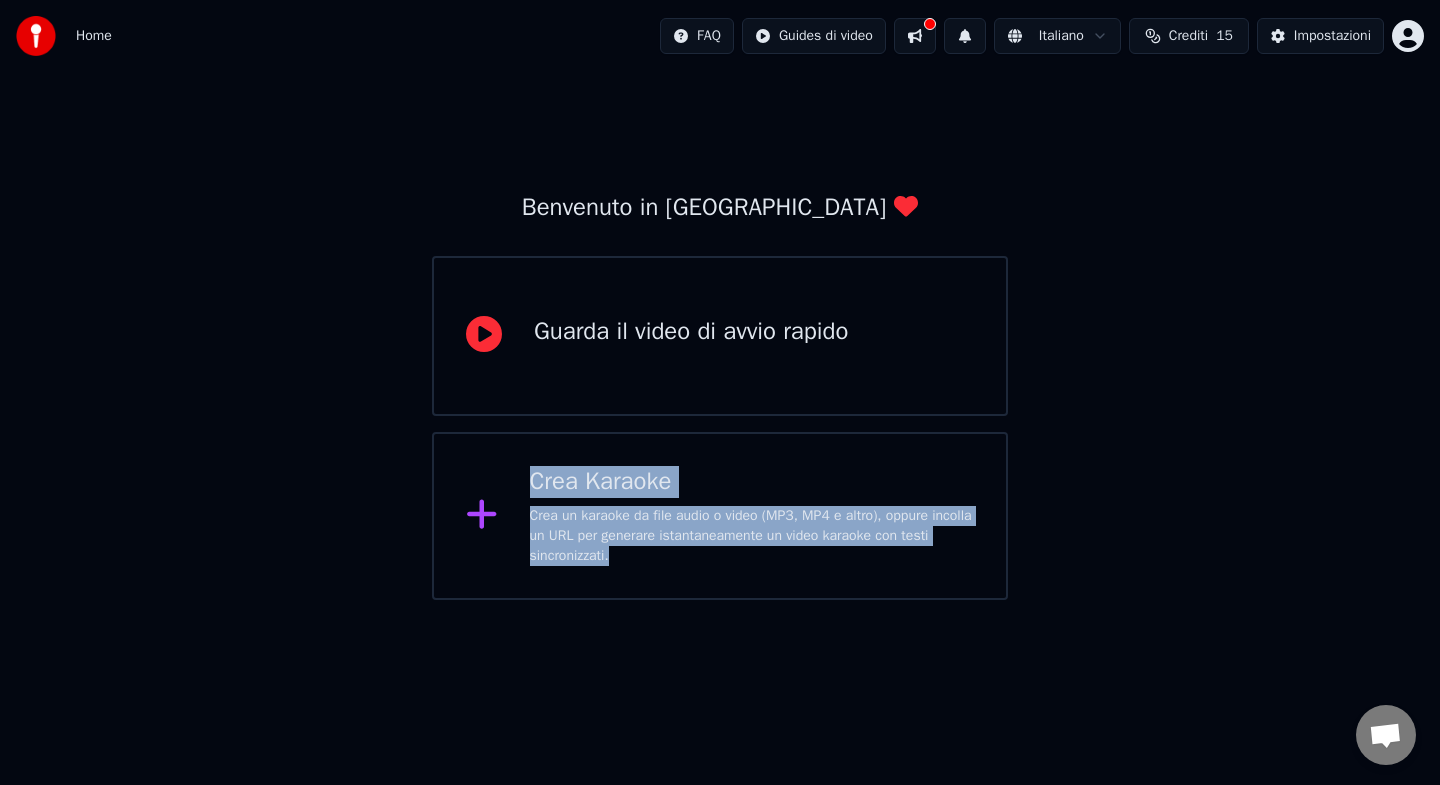 drag, startPoint x: 666, startPoint y: 566, endPoint x: 486, endPoint y: 479, distance: 199.92249 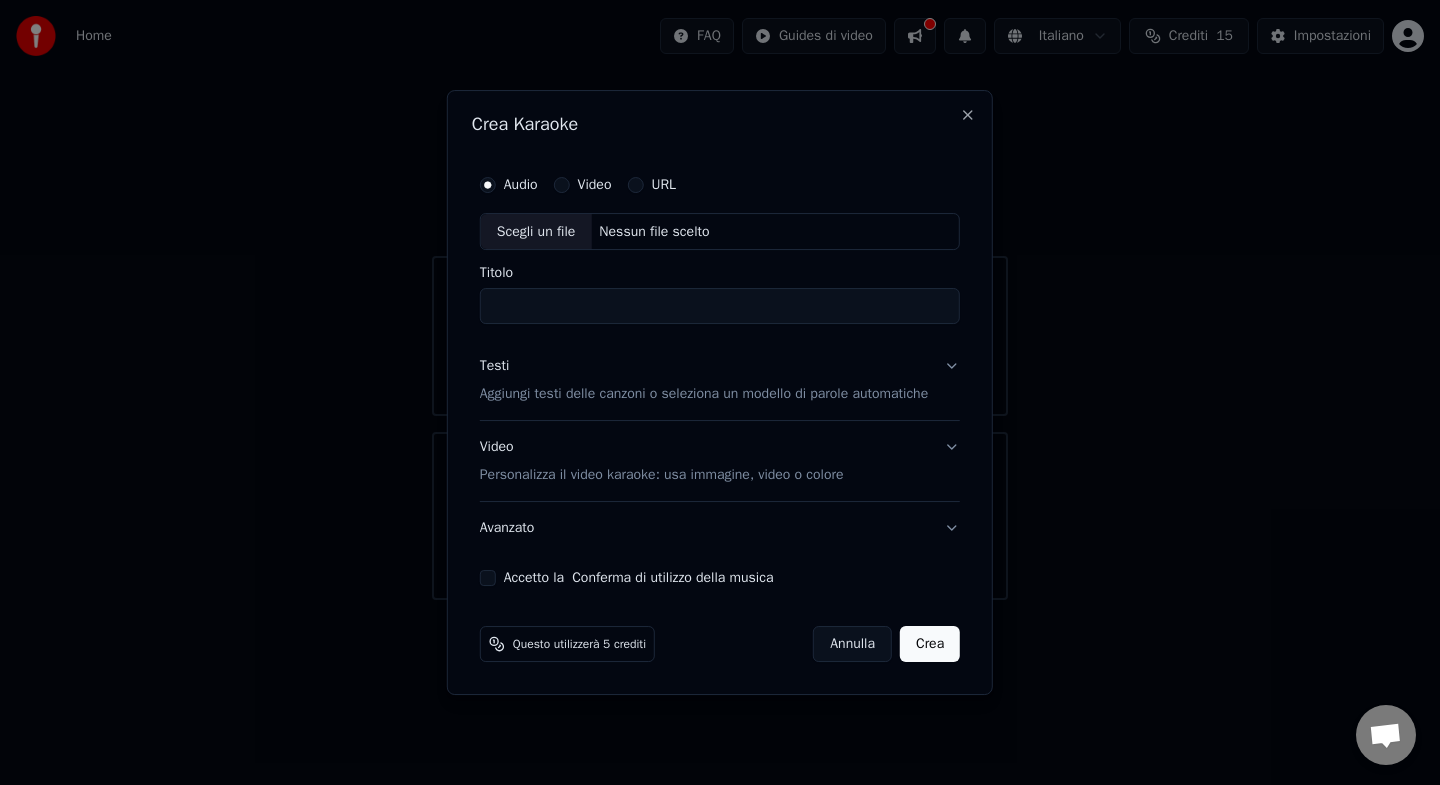 click on "URL" at bounding box center [651, 185] 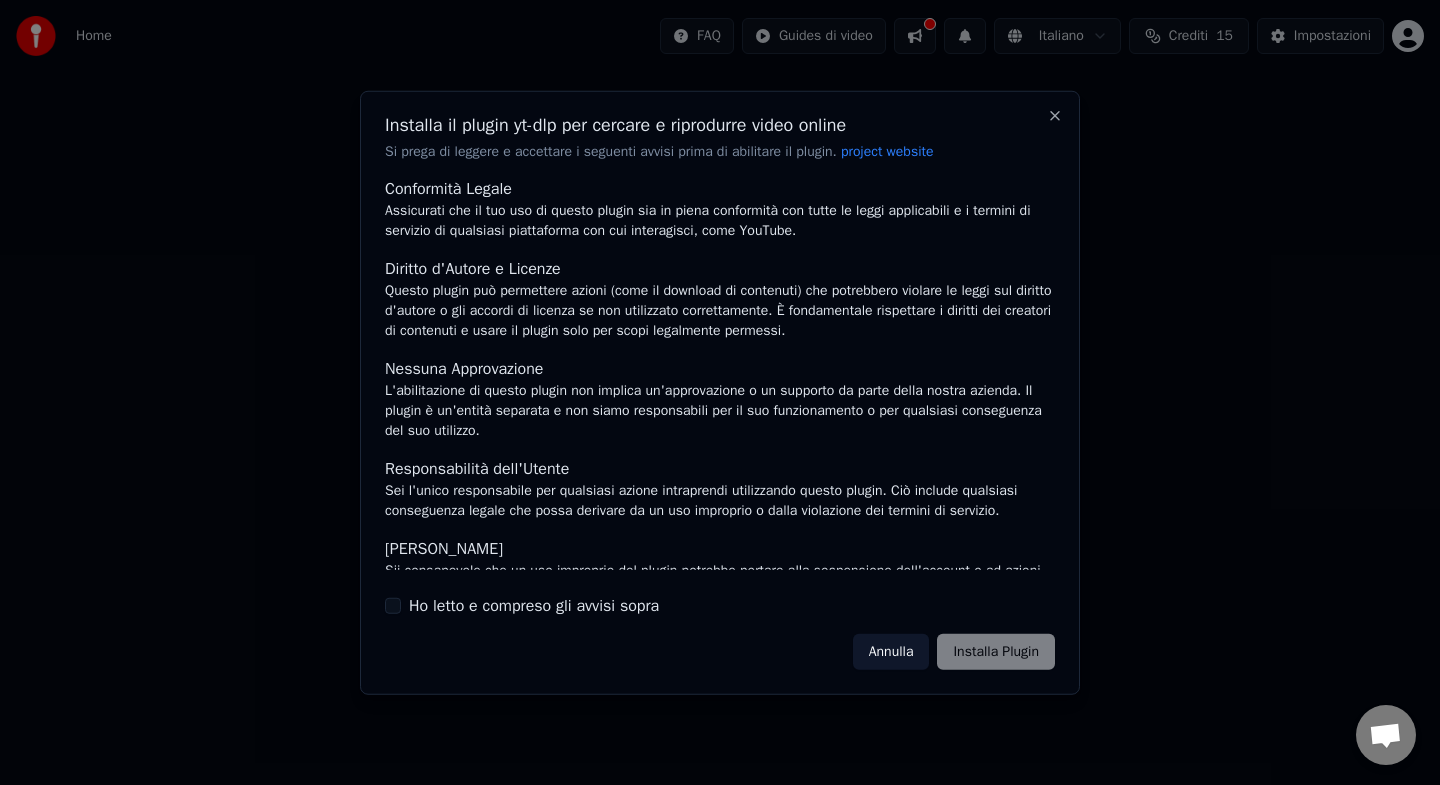click on "Annulla" at bounding box center [891, 652] 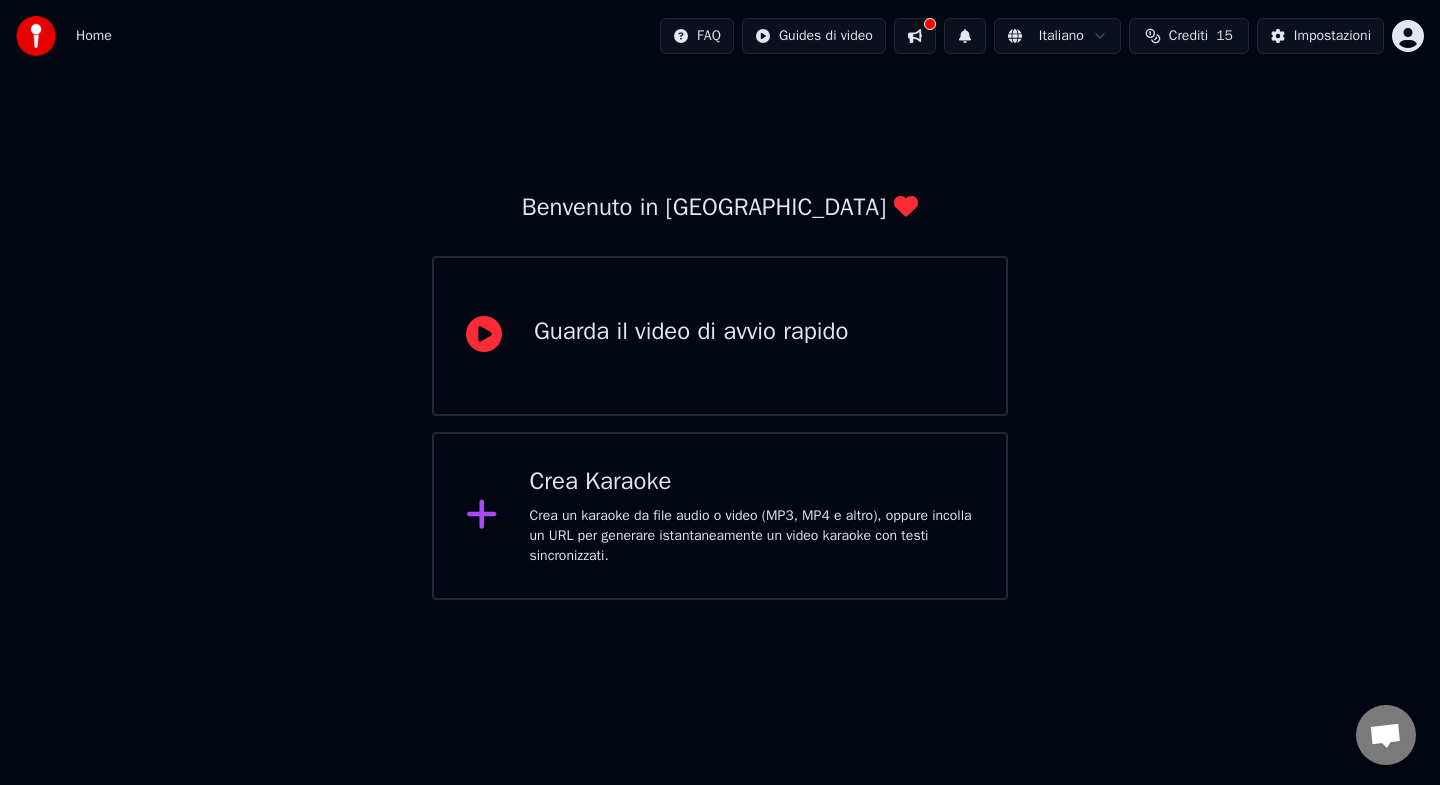 click on "Crea un karaoke da file audio o video (MP3, MP4 e altro), oppure incolla un URL per generare istantaneamente un video karaoke con testi sincronizzati." at bounding box center (752, 536) 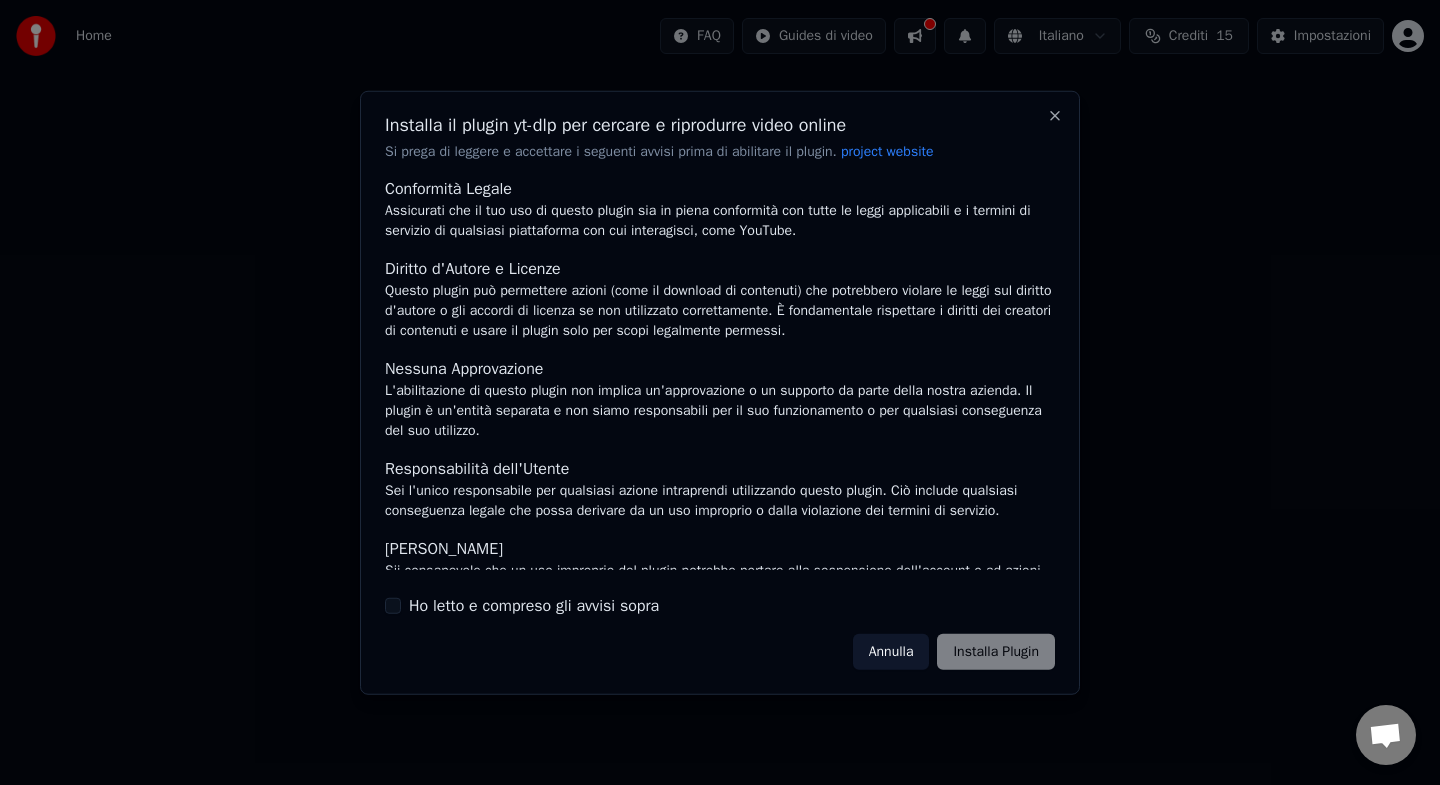 click on "Ho letto e compreso gli avvisi sopra" at bounding box center [720, 606] 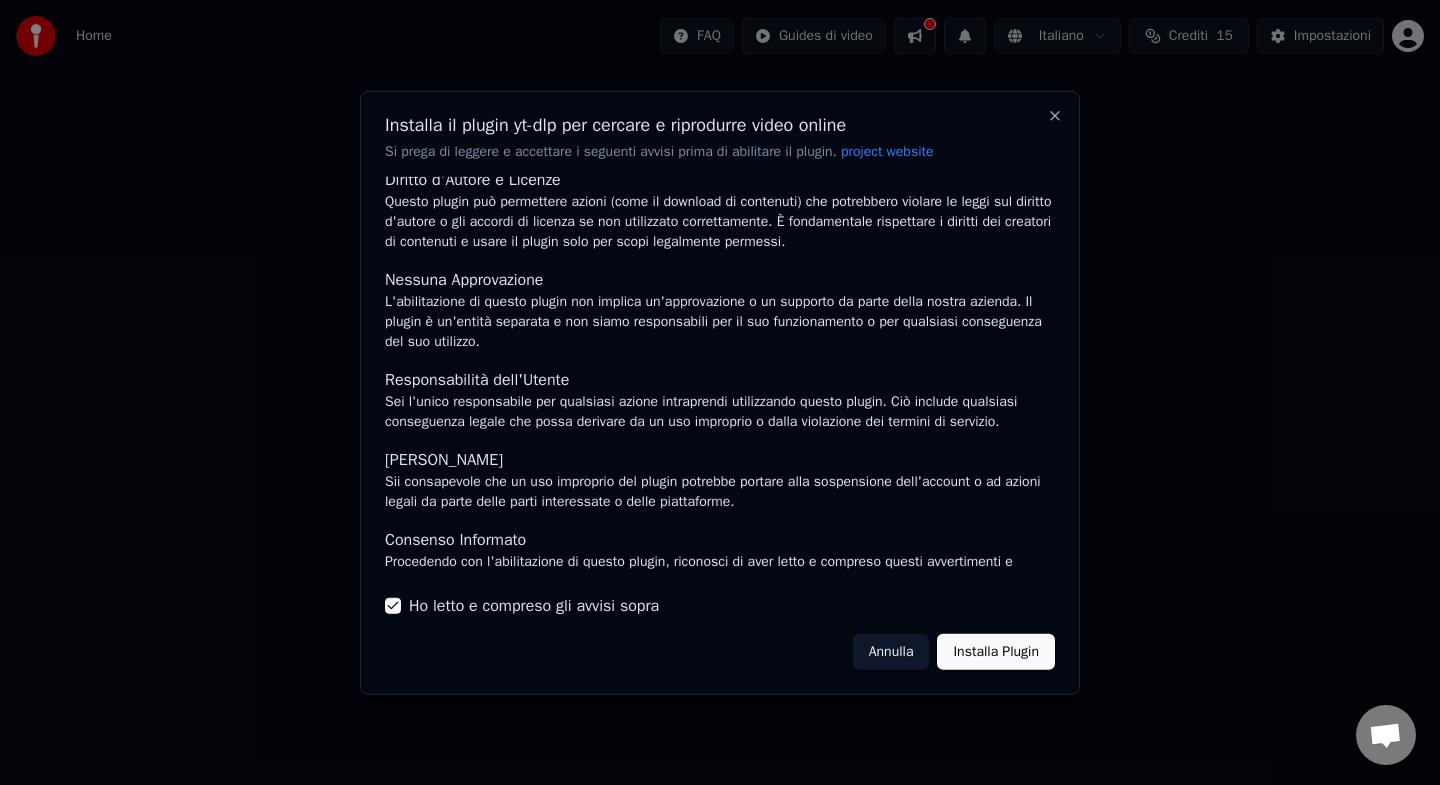 scroll, scrollTop: 98, scrollLeft: 0, axis: vertical 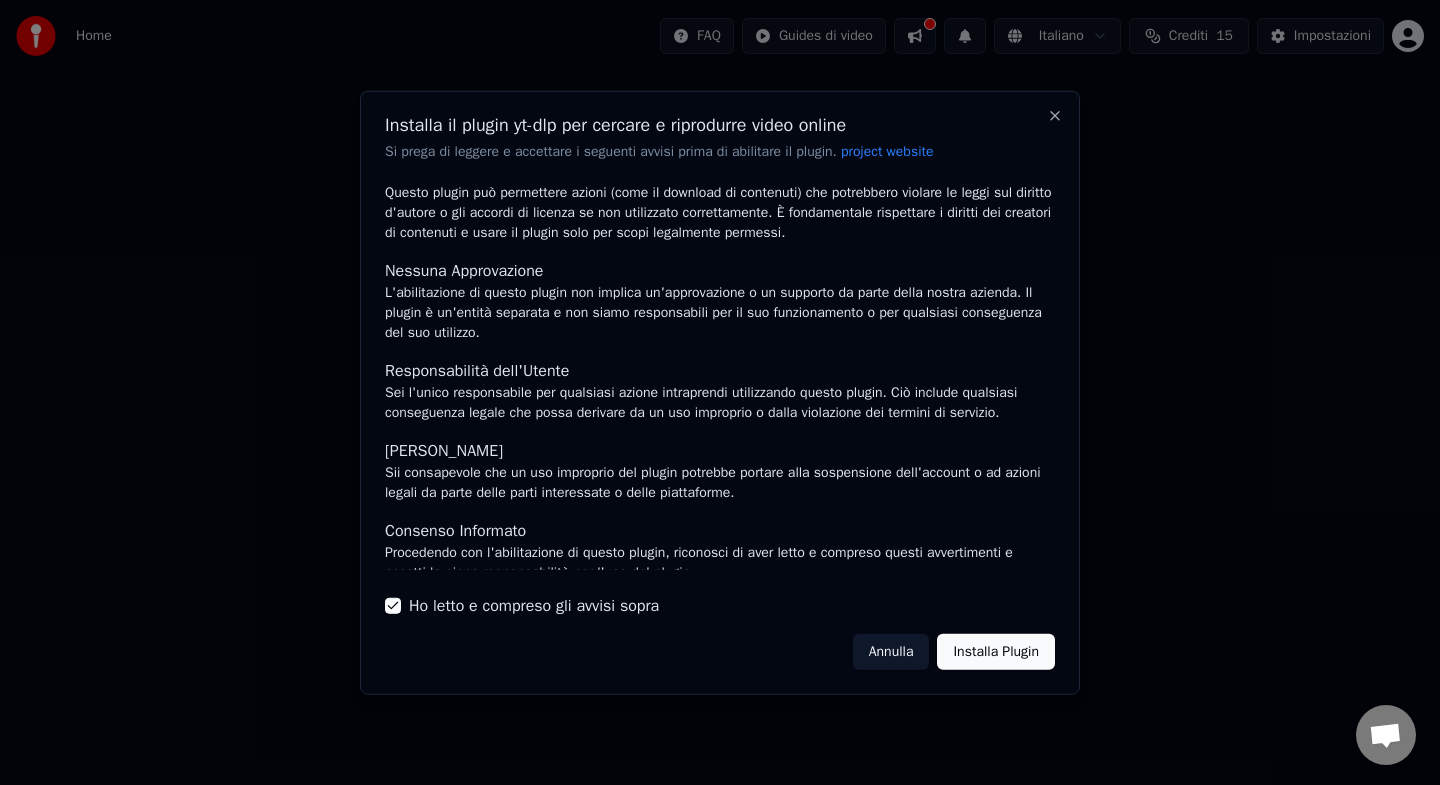 click on "Installa Plugin" at bounding box center [996, 652] 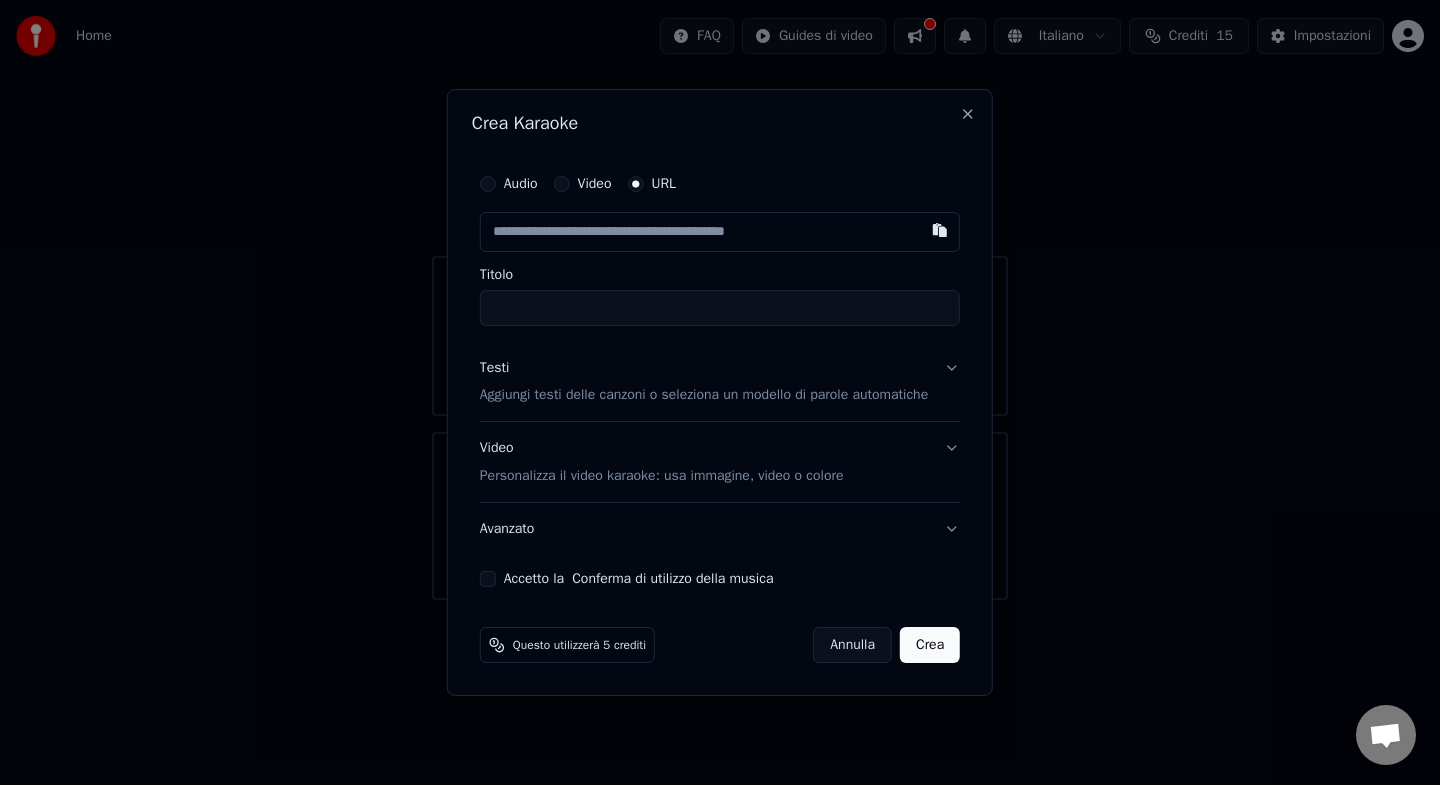 click at bounding box center (720, 232) 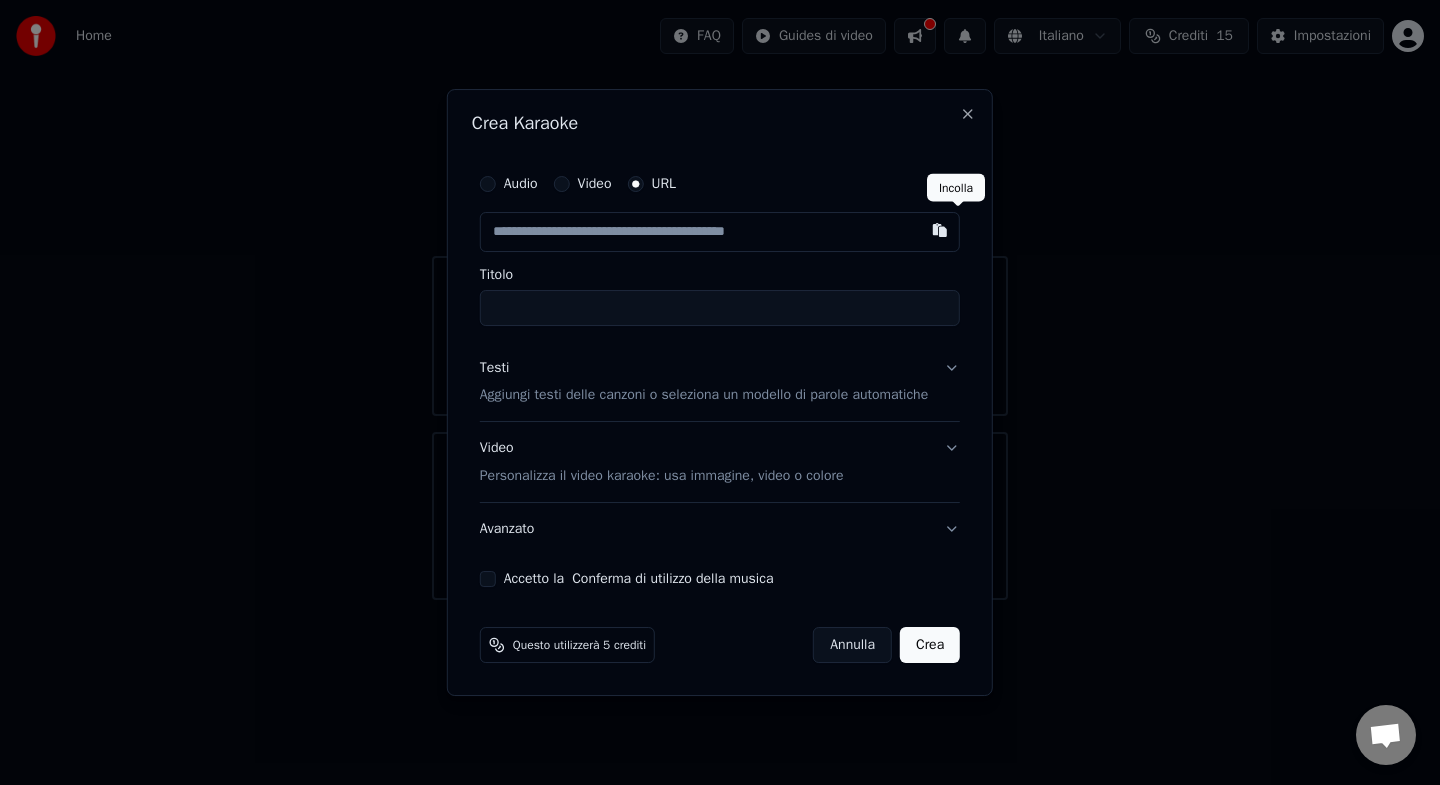 click at bounding box center [940, 230] 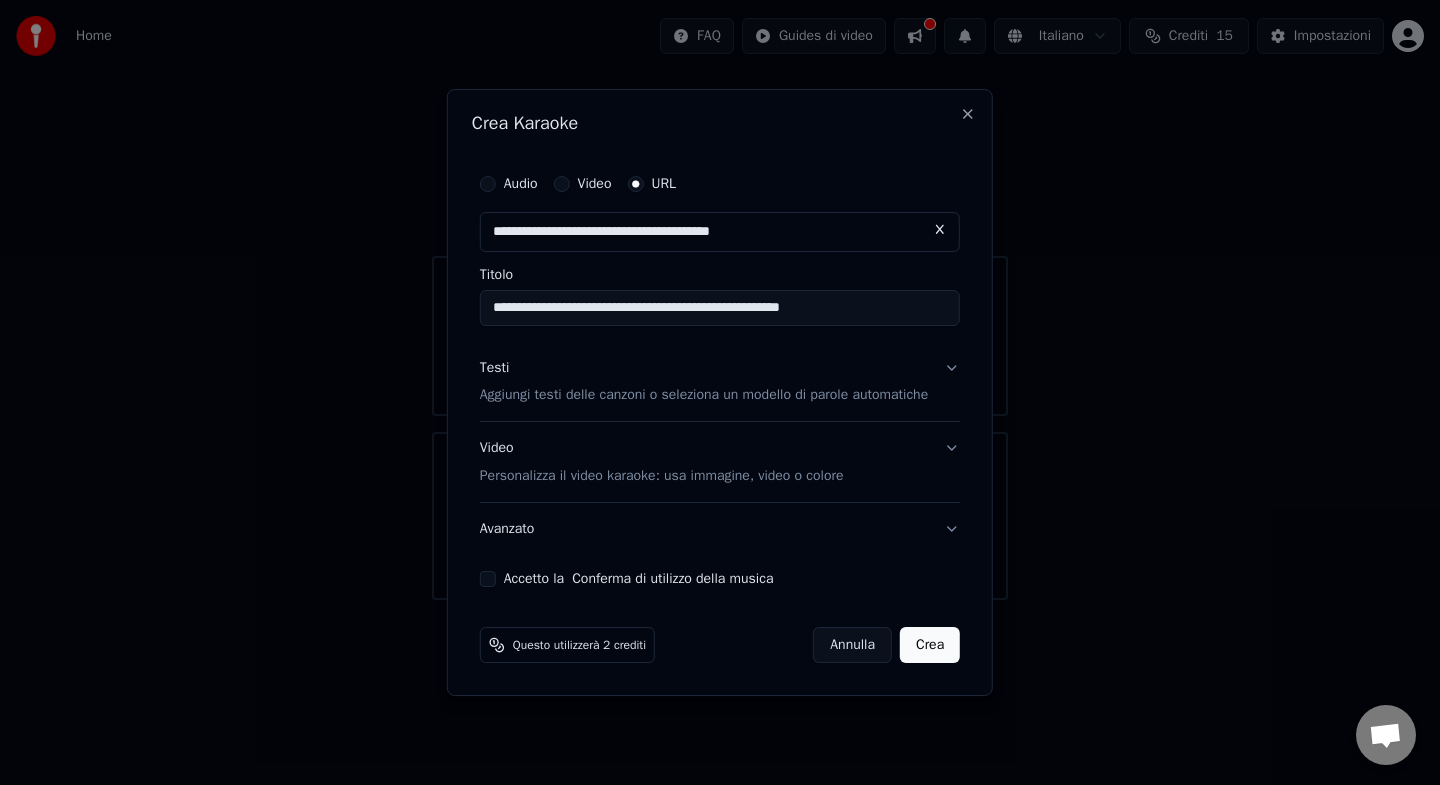 type on "**********" 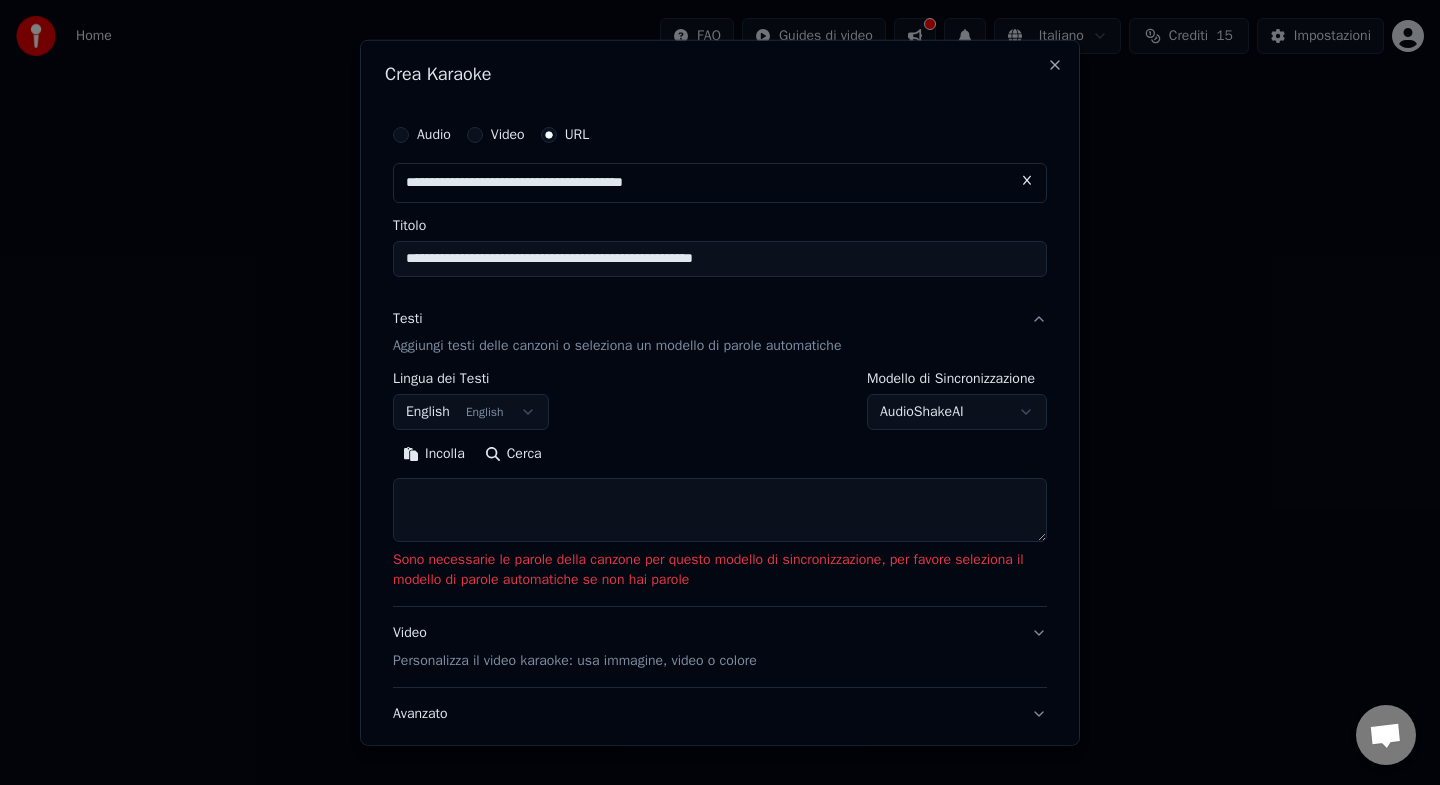 click on "English English" at bounding box center [471, 412] 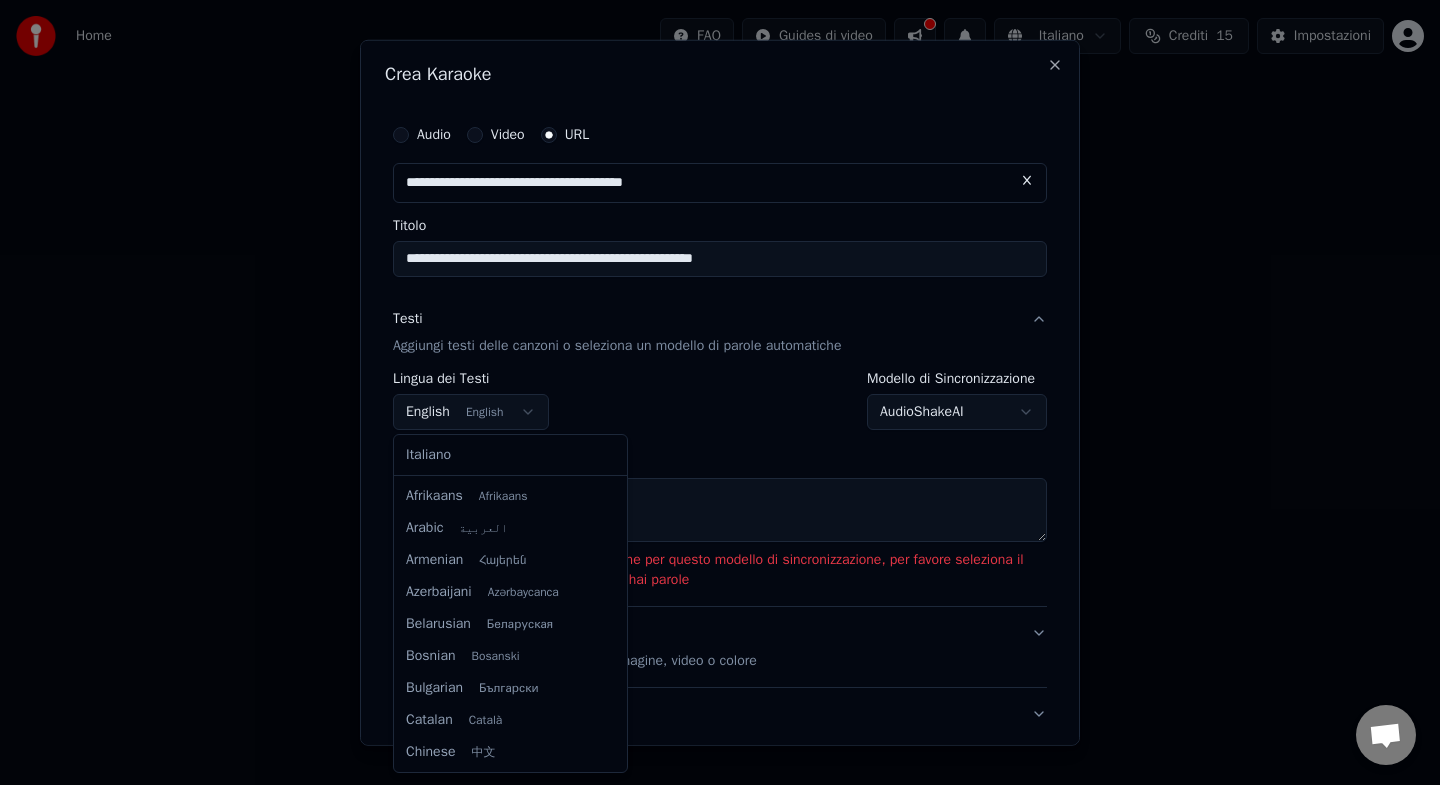 scroll, scrollTop: 160, scrollLeft: 0, axis: vertical 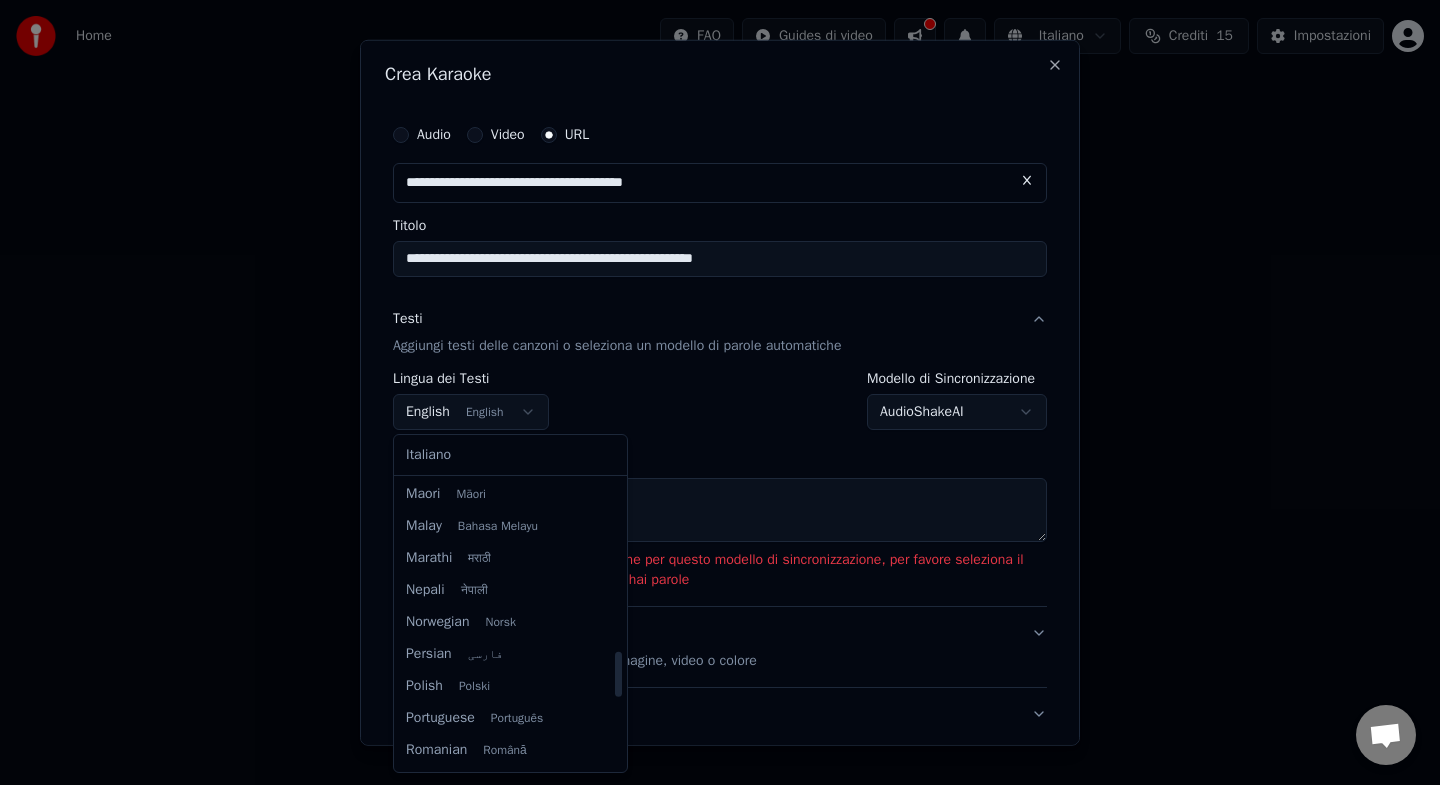 select on "**" 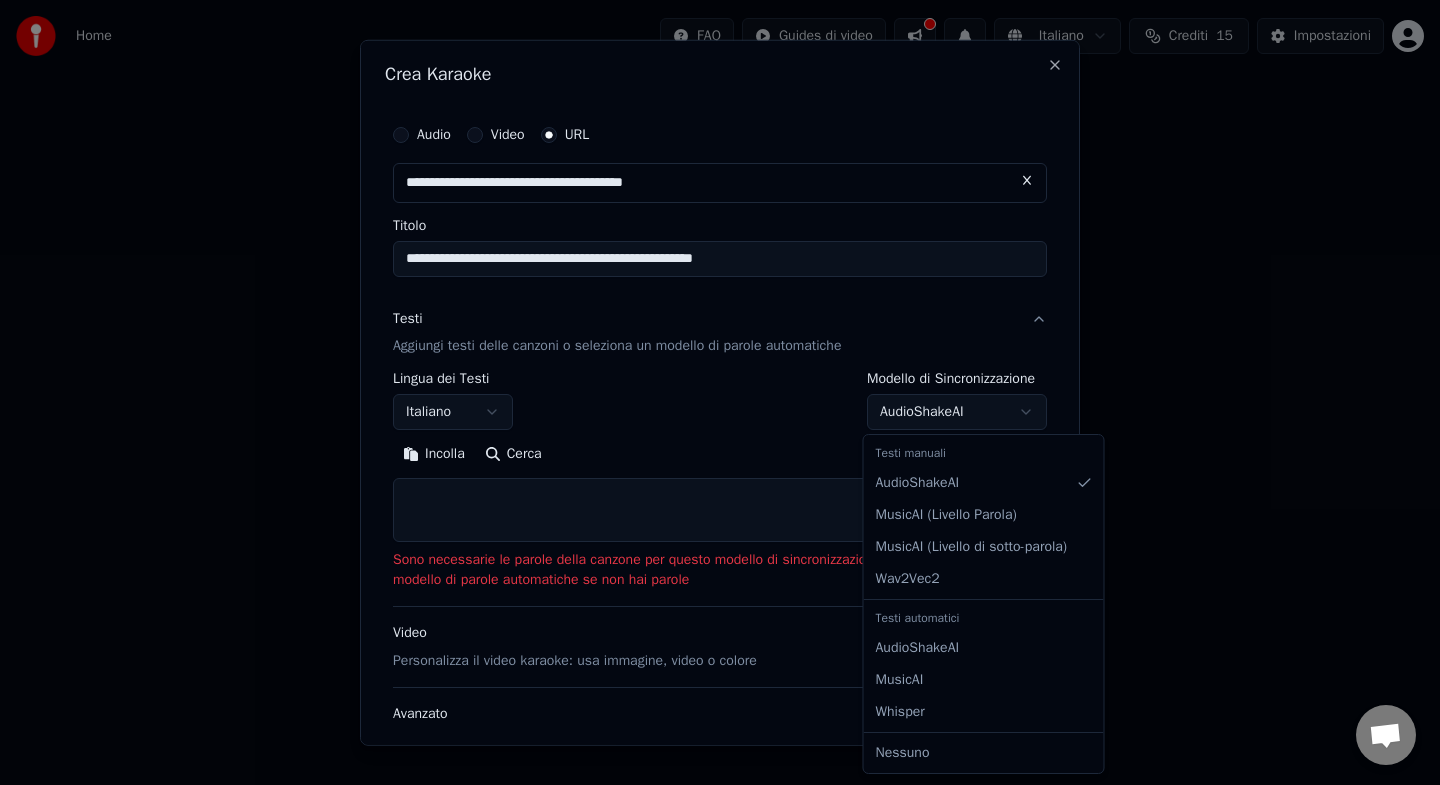 click on "**********" at bounding box center (720, 300) 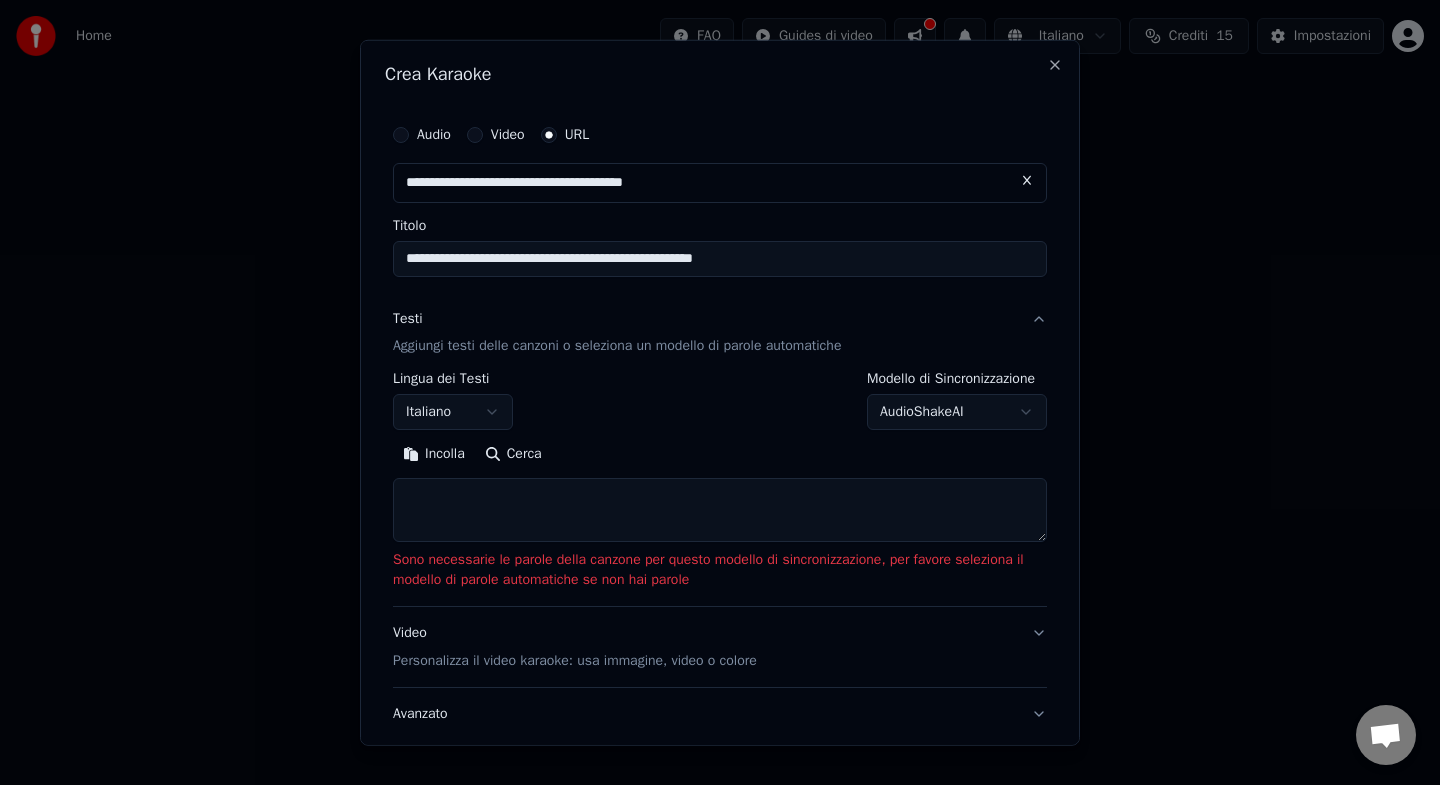click on "**********" at bounding box center [720, 300] 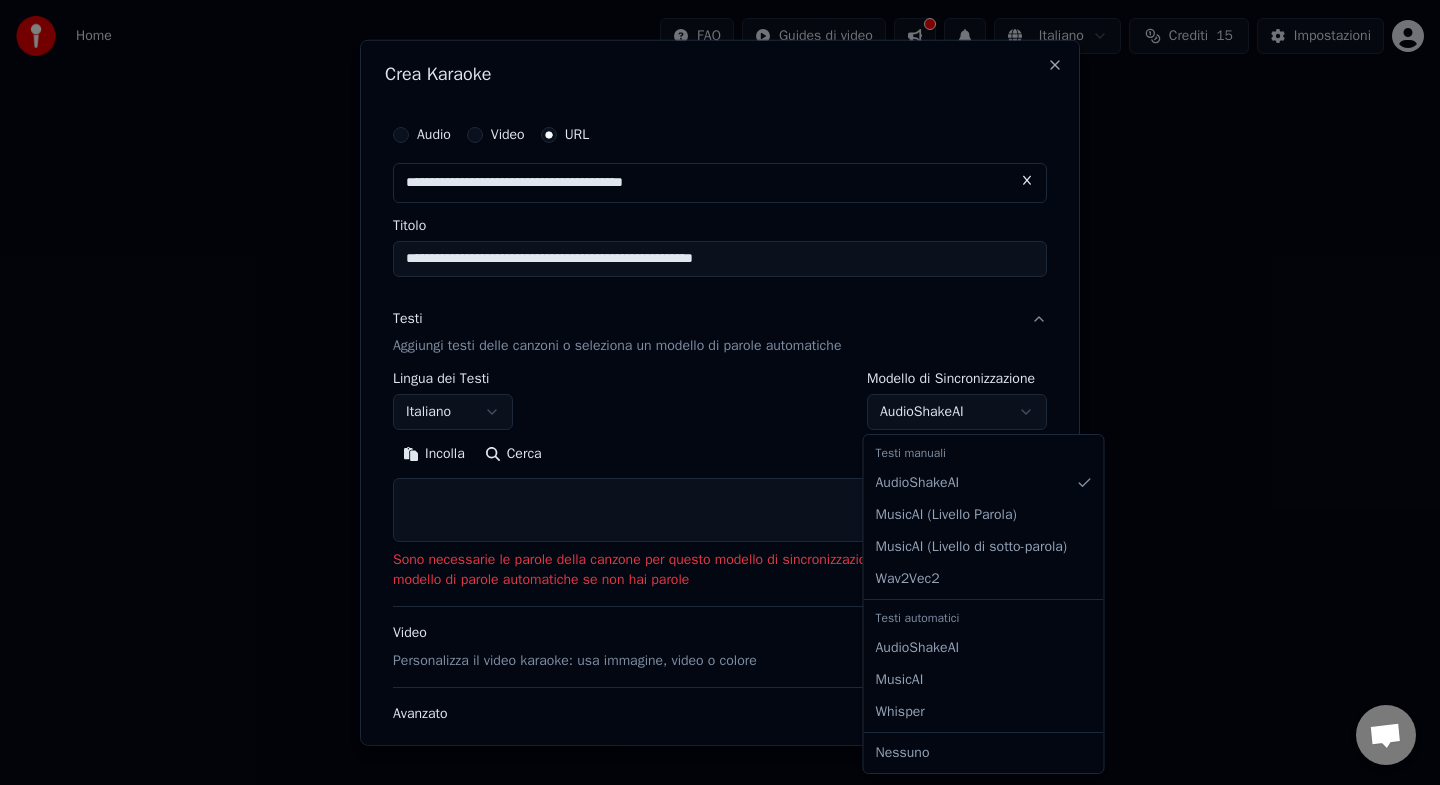 click on "**********" at bounding box center (720, 300) 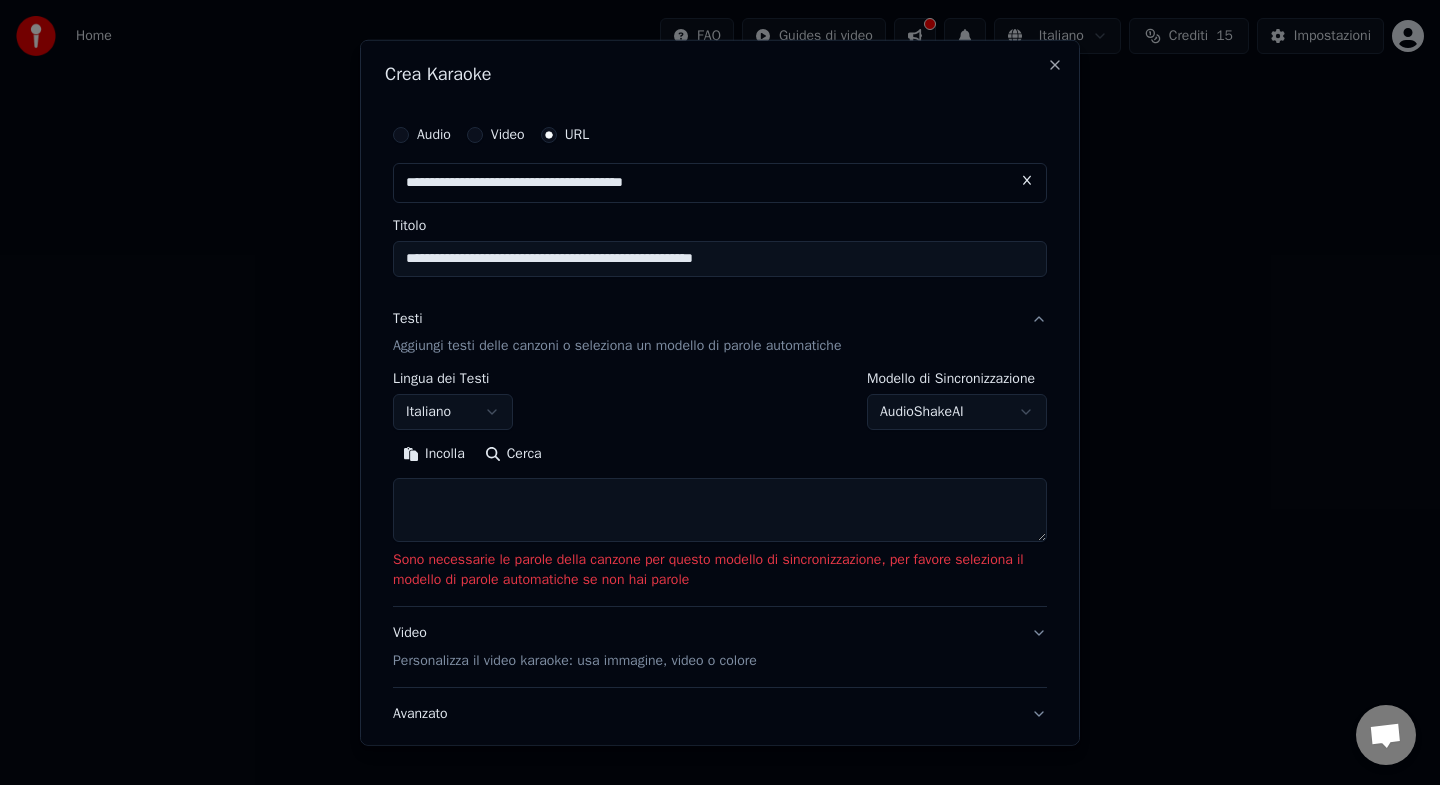 click on "Aggiungi testi delle canzoni o seleziona un modello di parole automatiche" at bounding box center (617, 346) 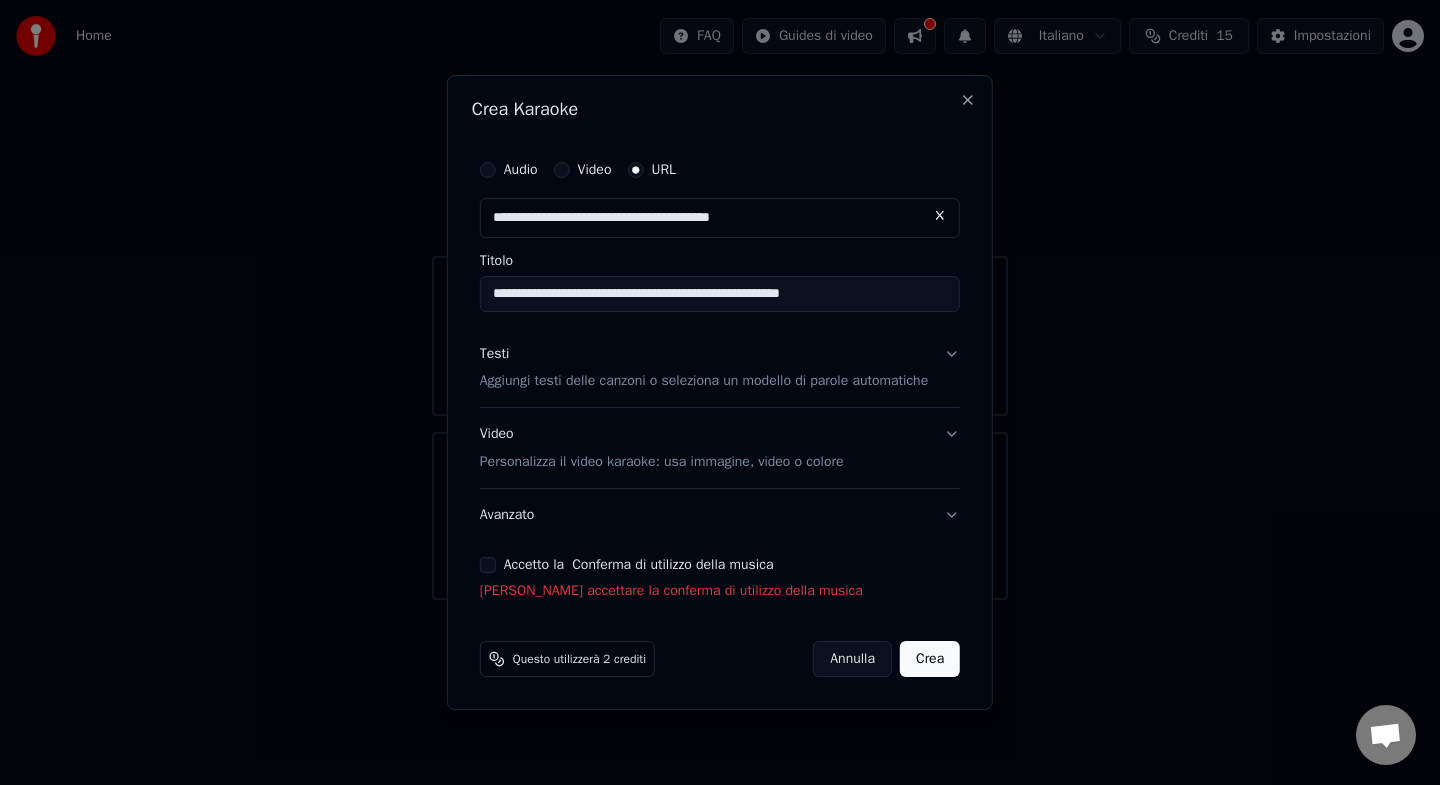 click on "Aggiungi testi delle canzoni o seleziona un modello di parole automatiche" at bounding box center [704, 382] 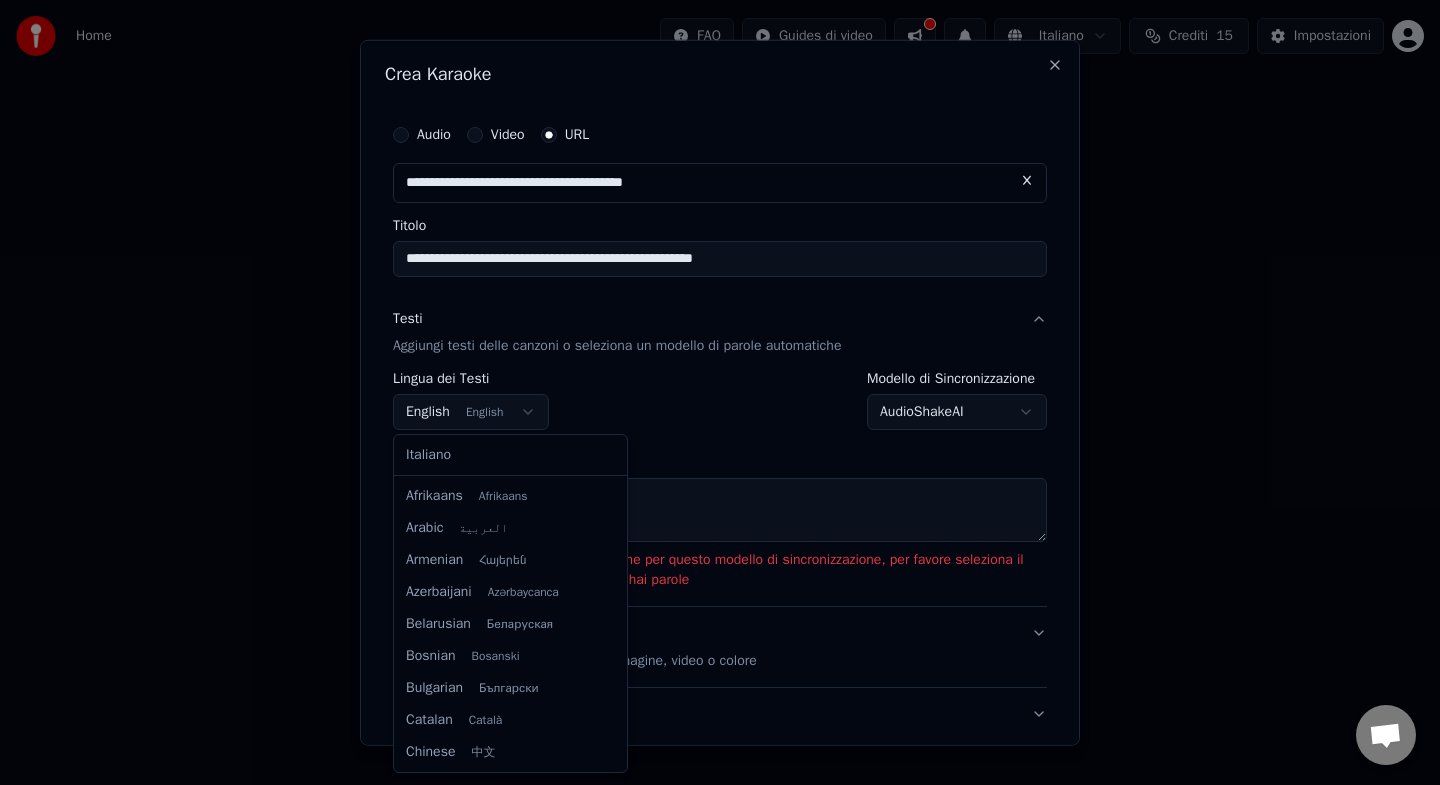click on "**********" at bounding box center [720, 300] 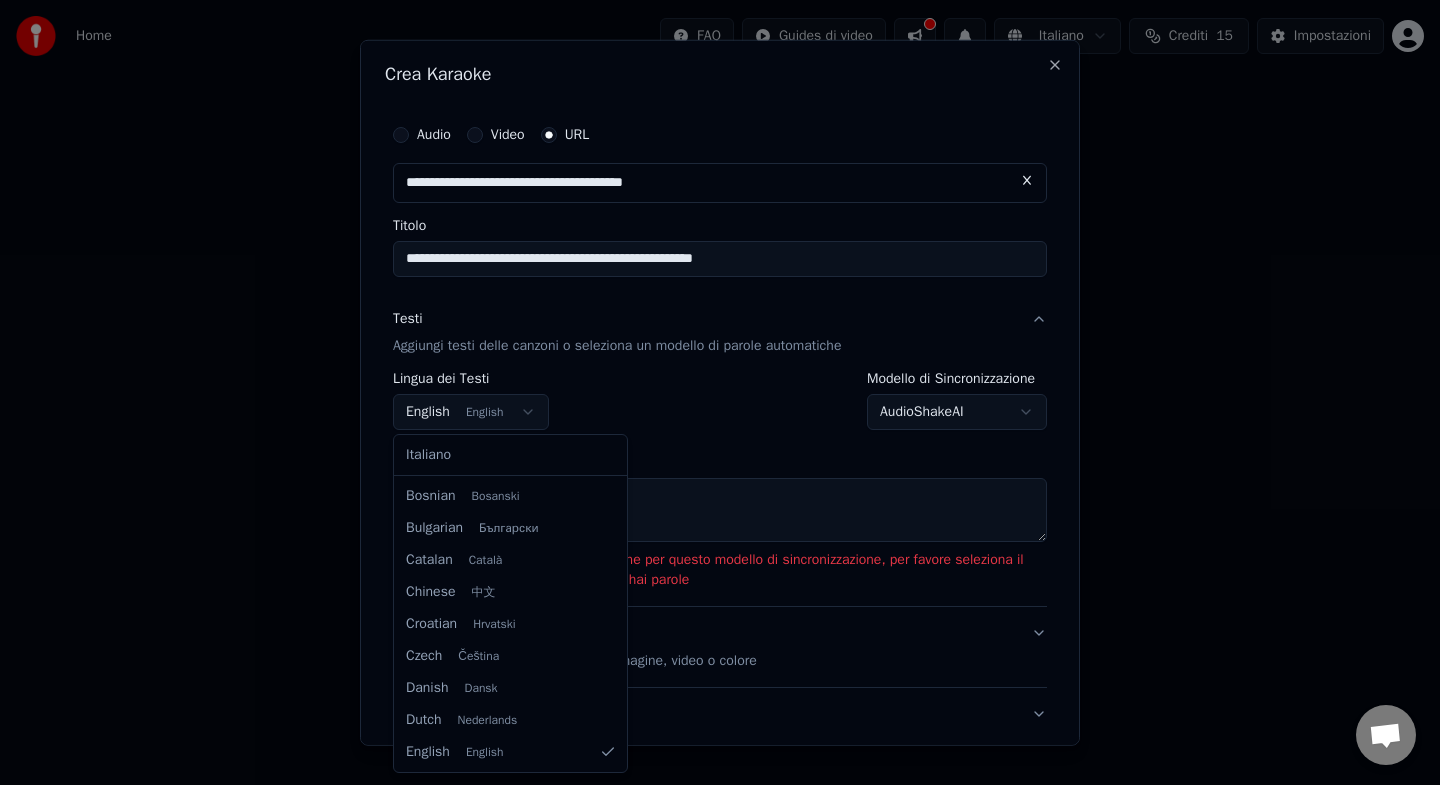 select on "**" 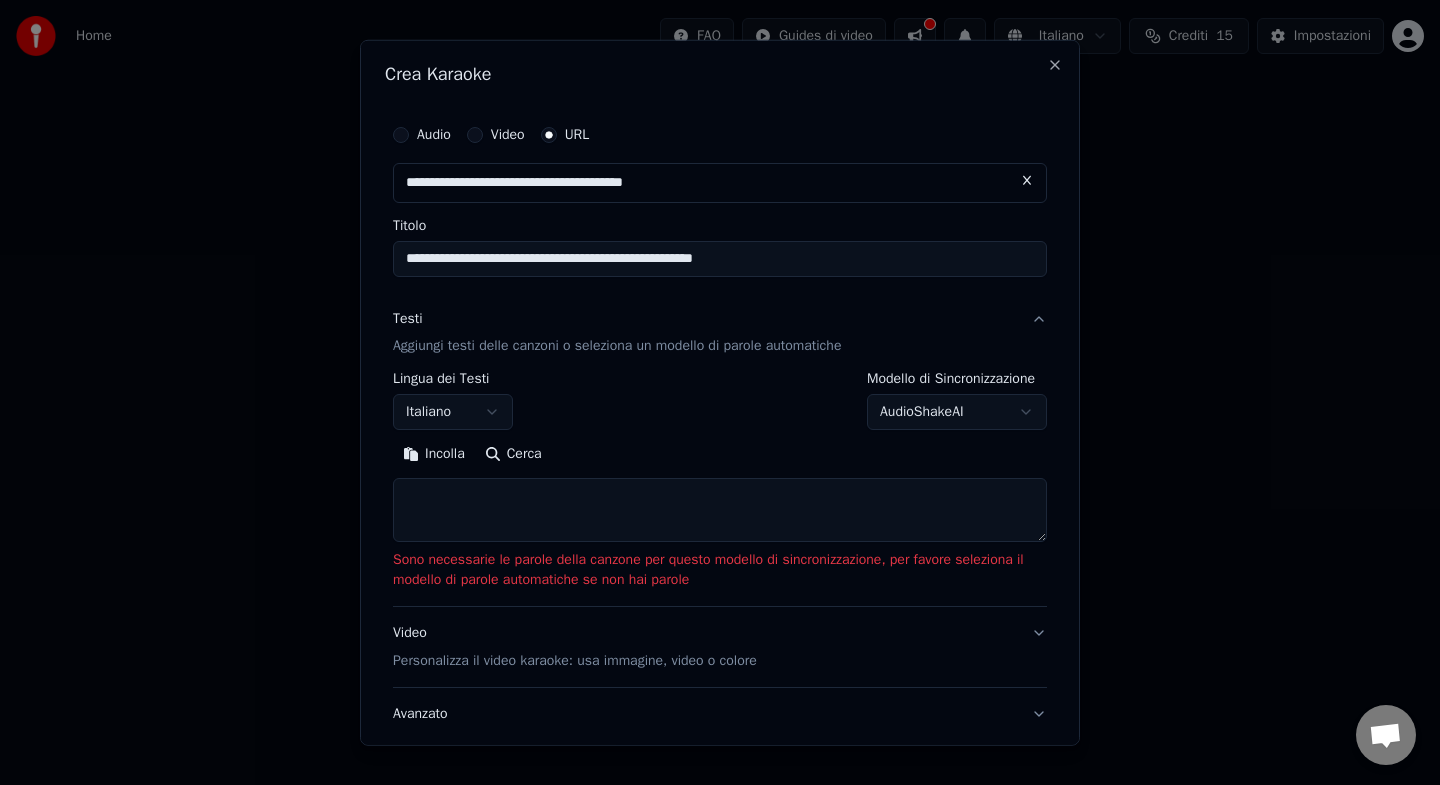 click on "**********" at bounding box center (720, 258) 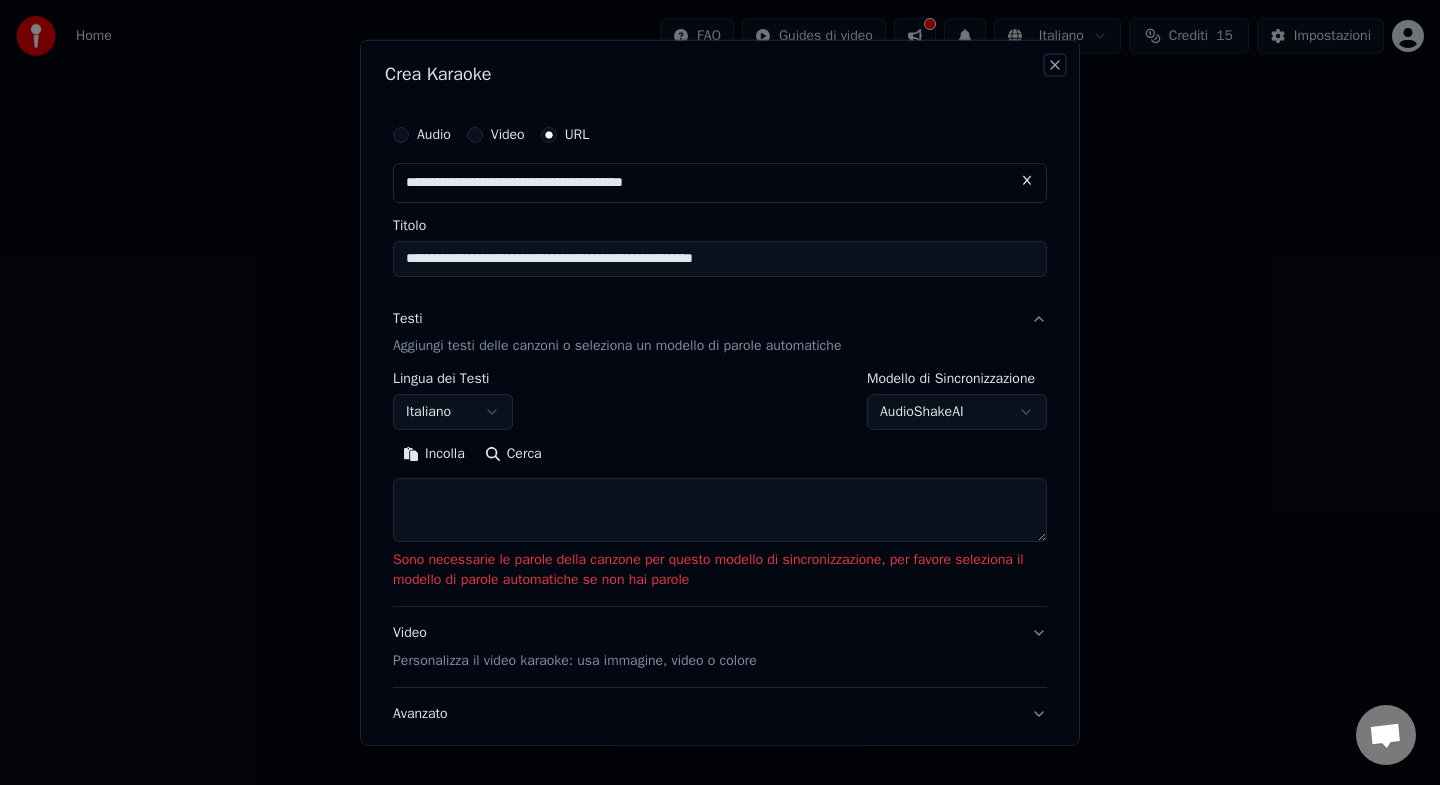 click on "Close" at bounding box center (1055, 64) 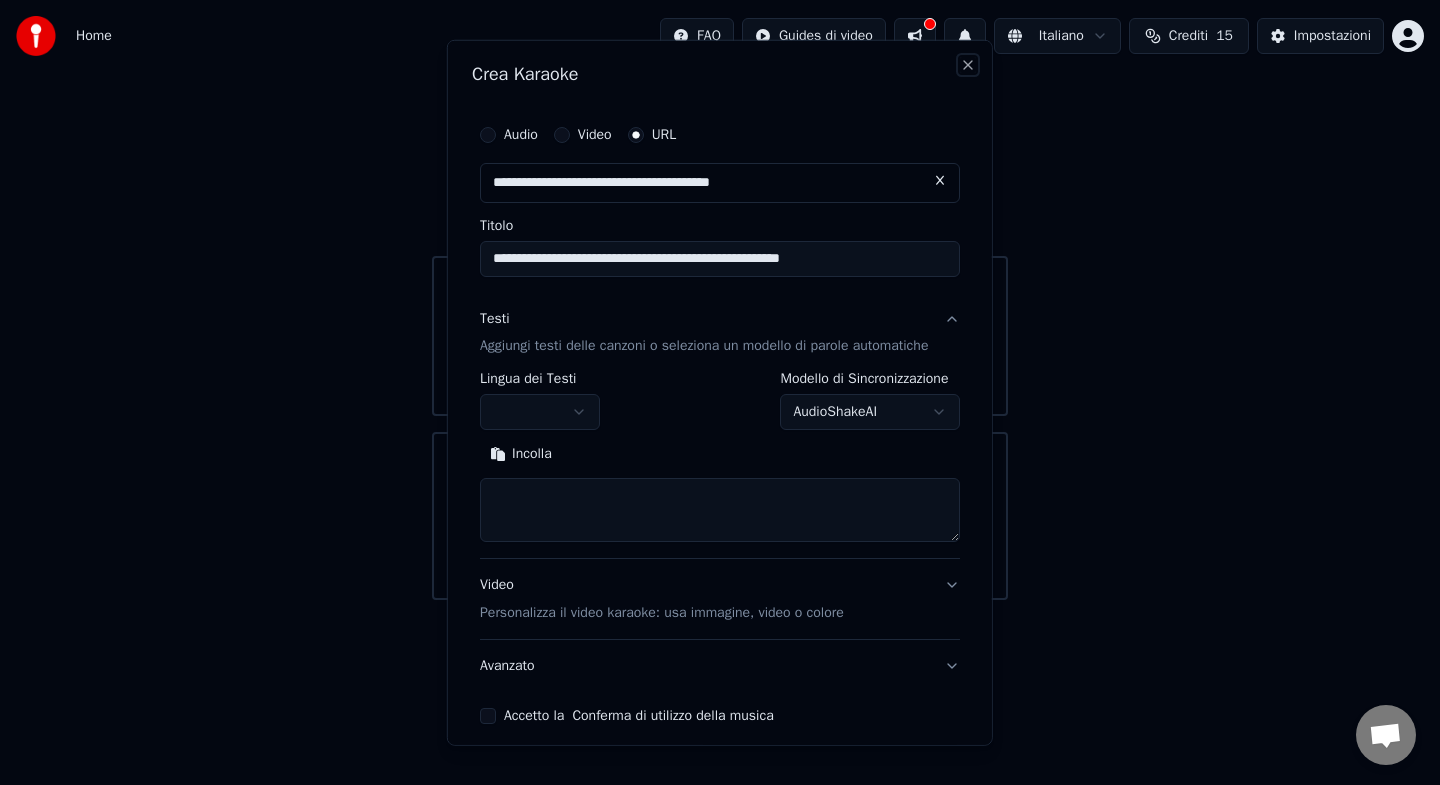 type 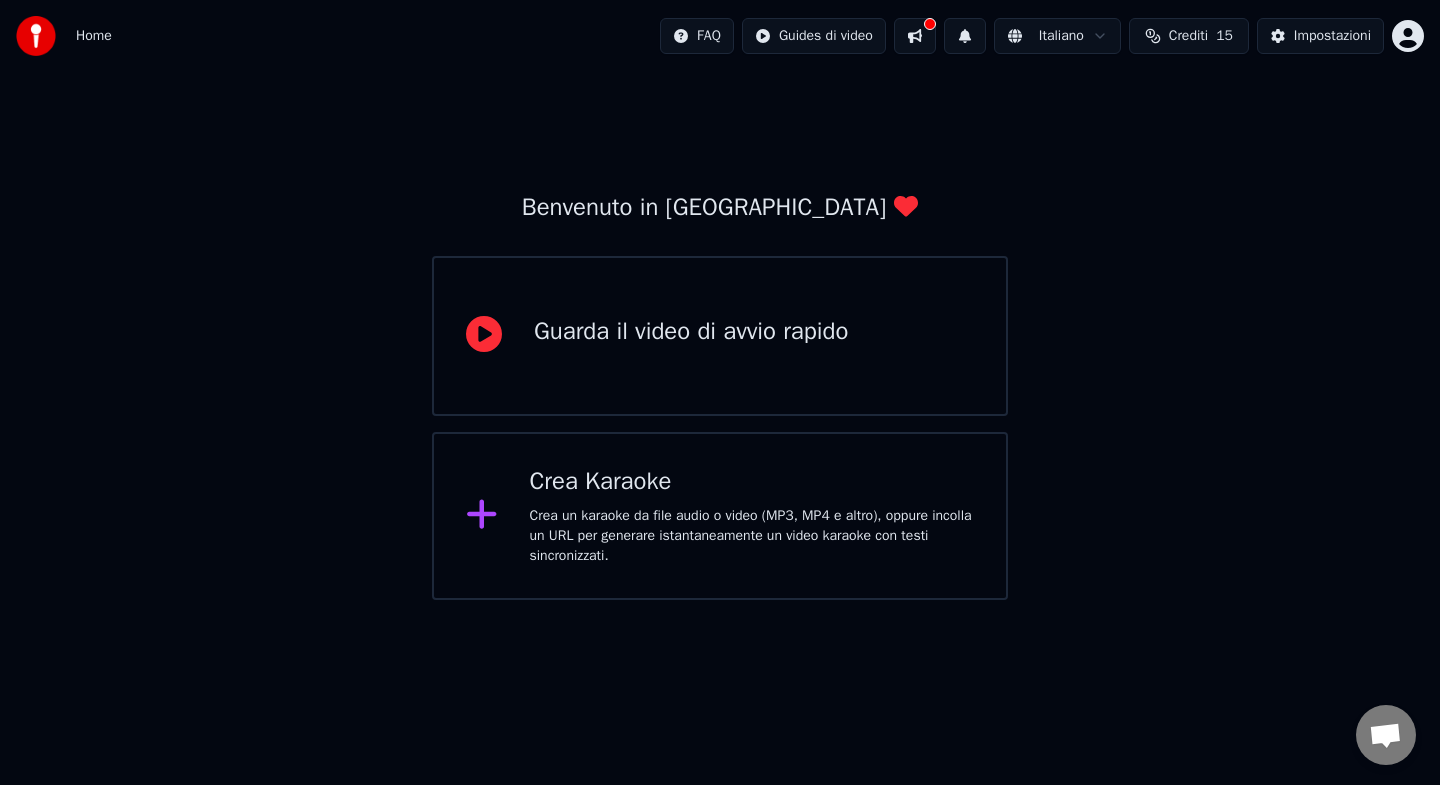 click on "Crea un karaoke da file audio o video (MP3, MP4 e altro), oppure incolla un URL per generare istantaneamente un video karaoke con testi sincronizzati." at bounding box center [752, 536] 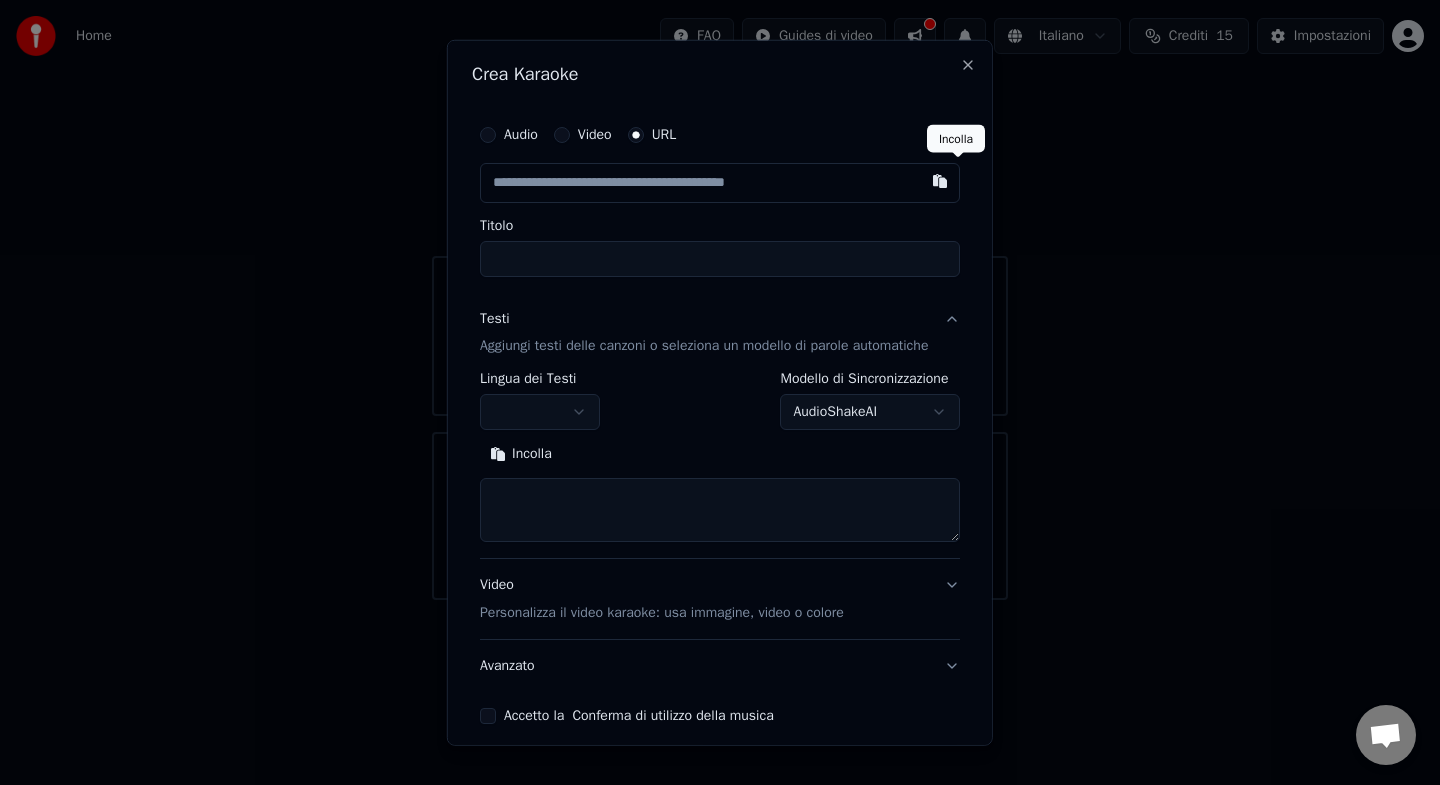 click at bounding box center (940, 180) 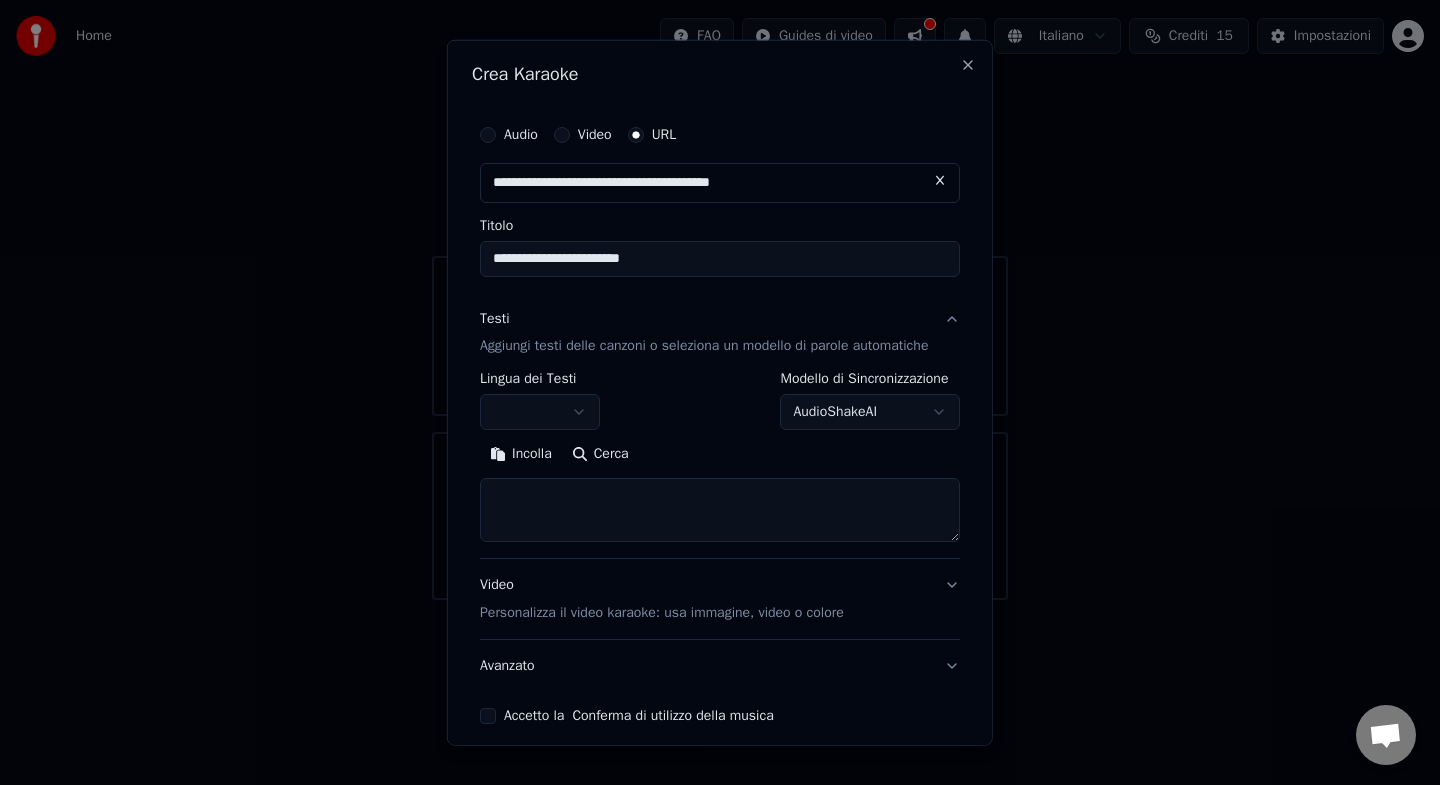 type on "**********" 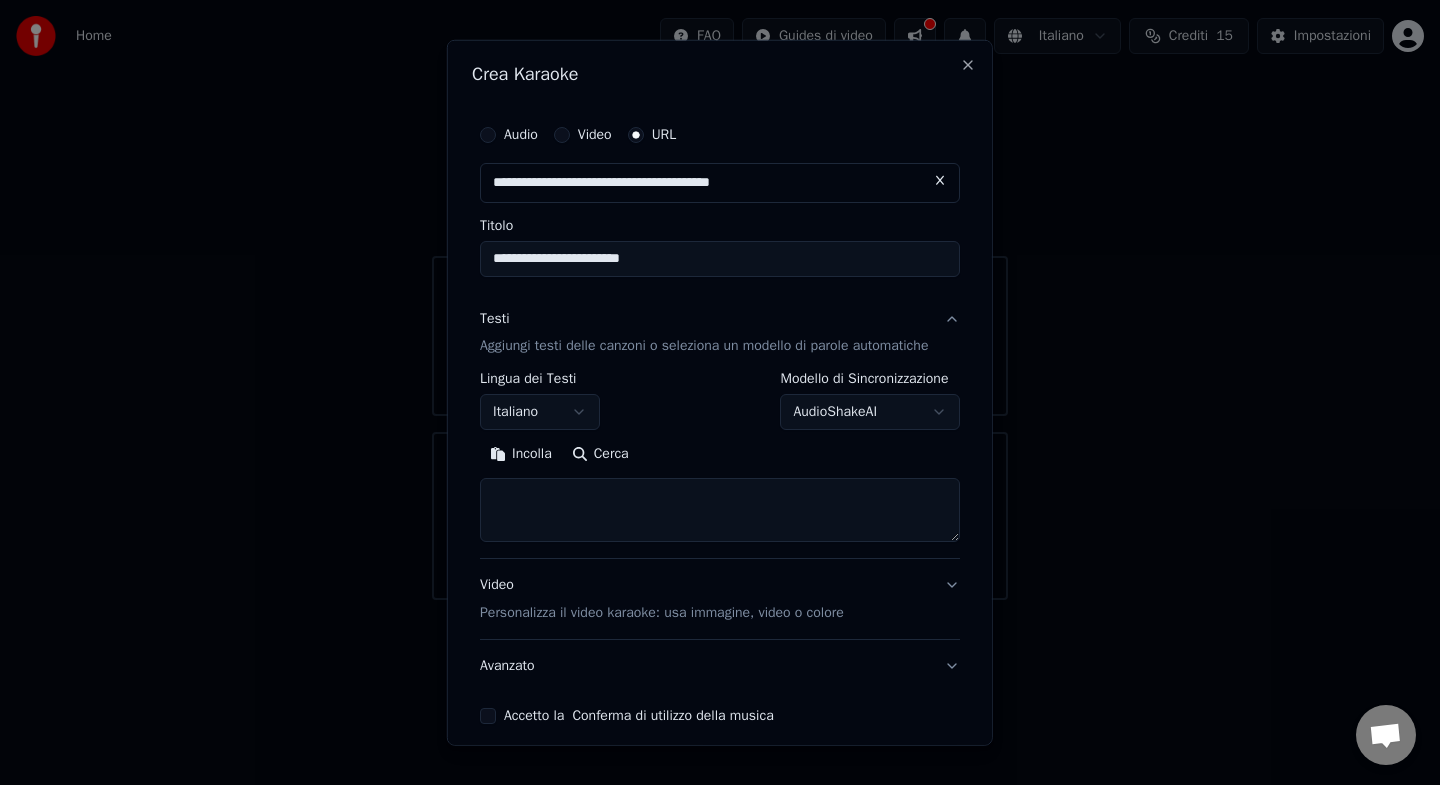 click on "Accetto la   Conferma di utilizzo della musica" at bounding box center [488, 716] 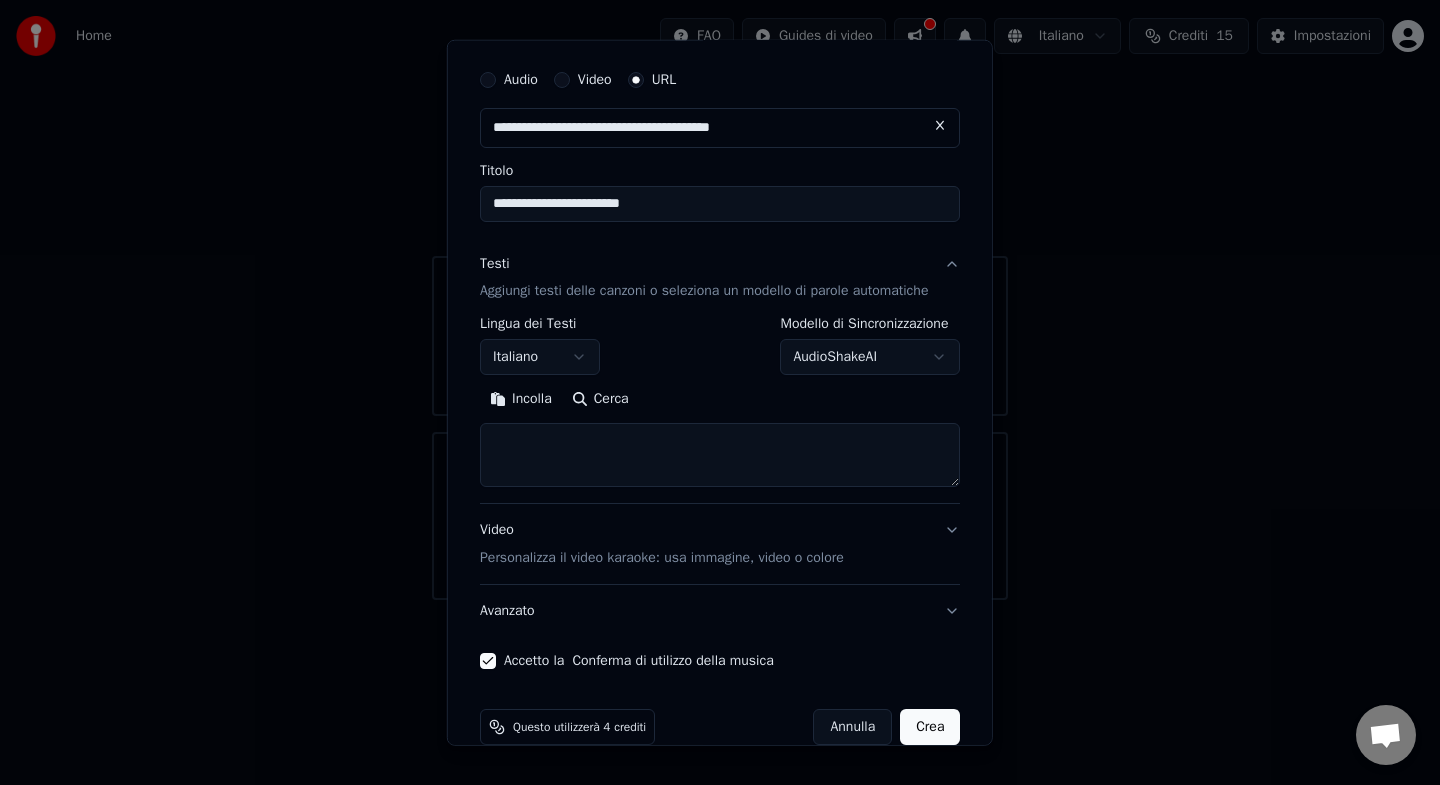 scroll, scrollTop: 87, scrollLeft: 0, axis: vertical 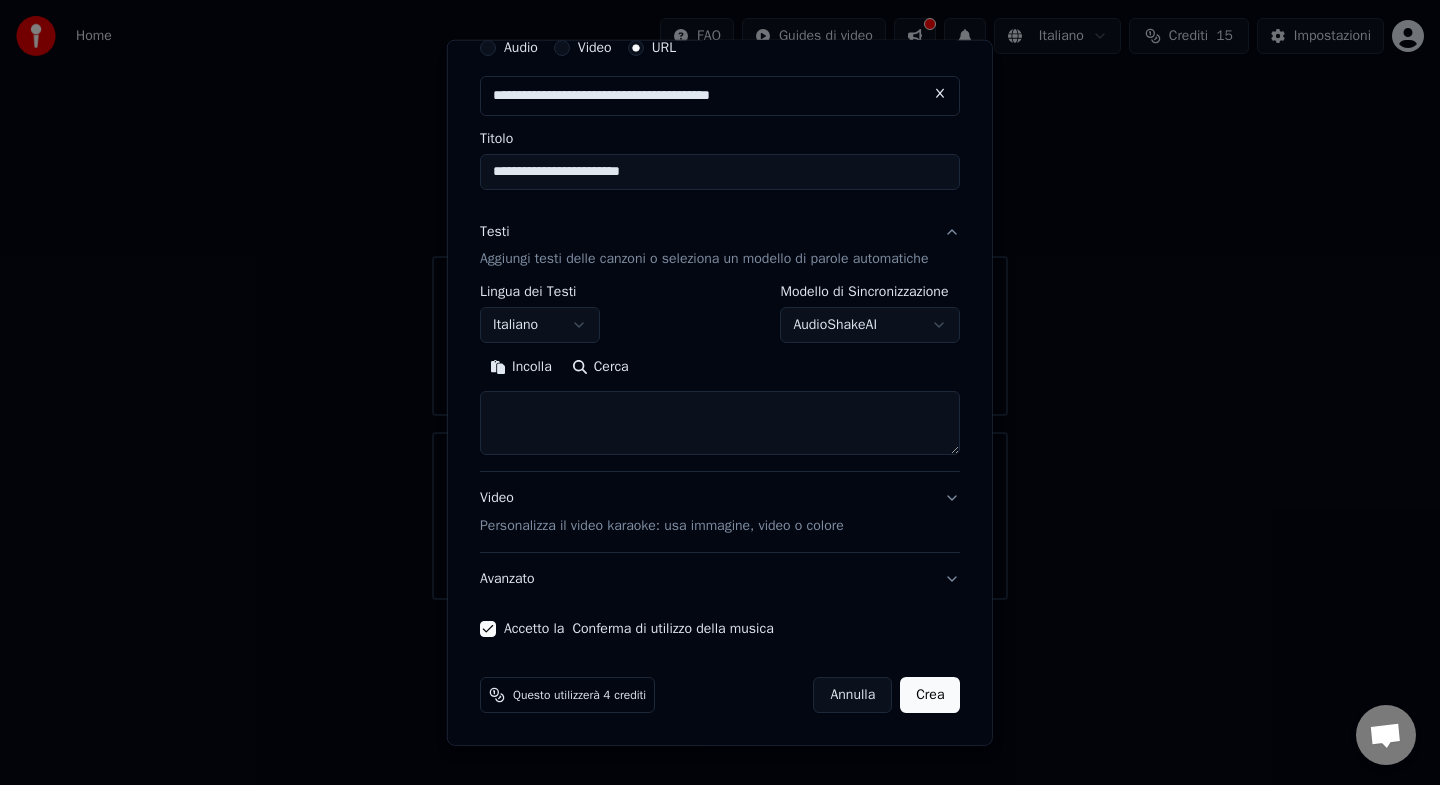 click on "Crea" at bounding box center (930, 695) 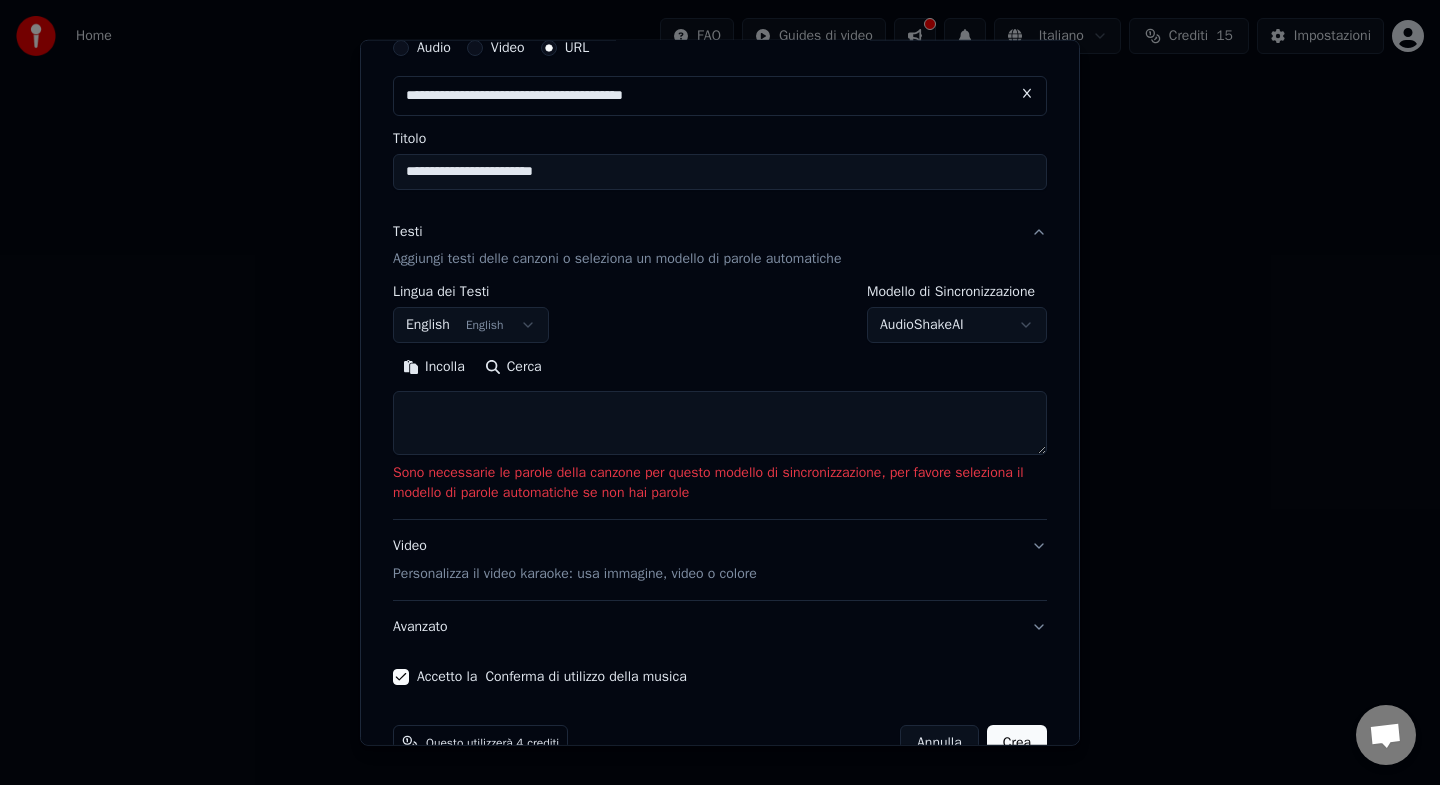 click at bounding box center [720, 423] 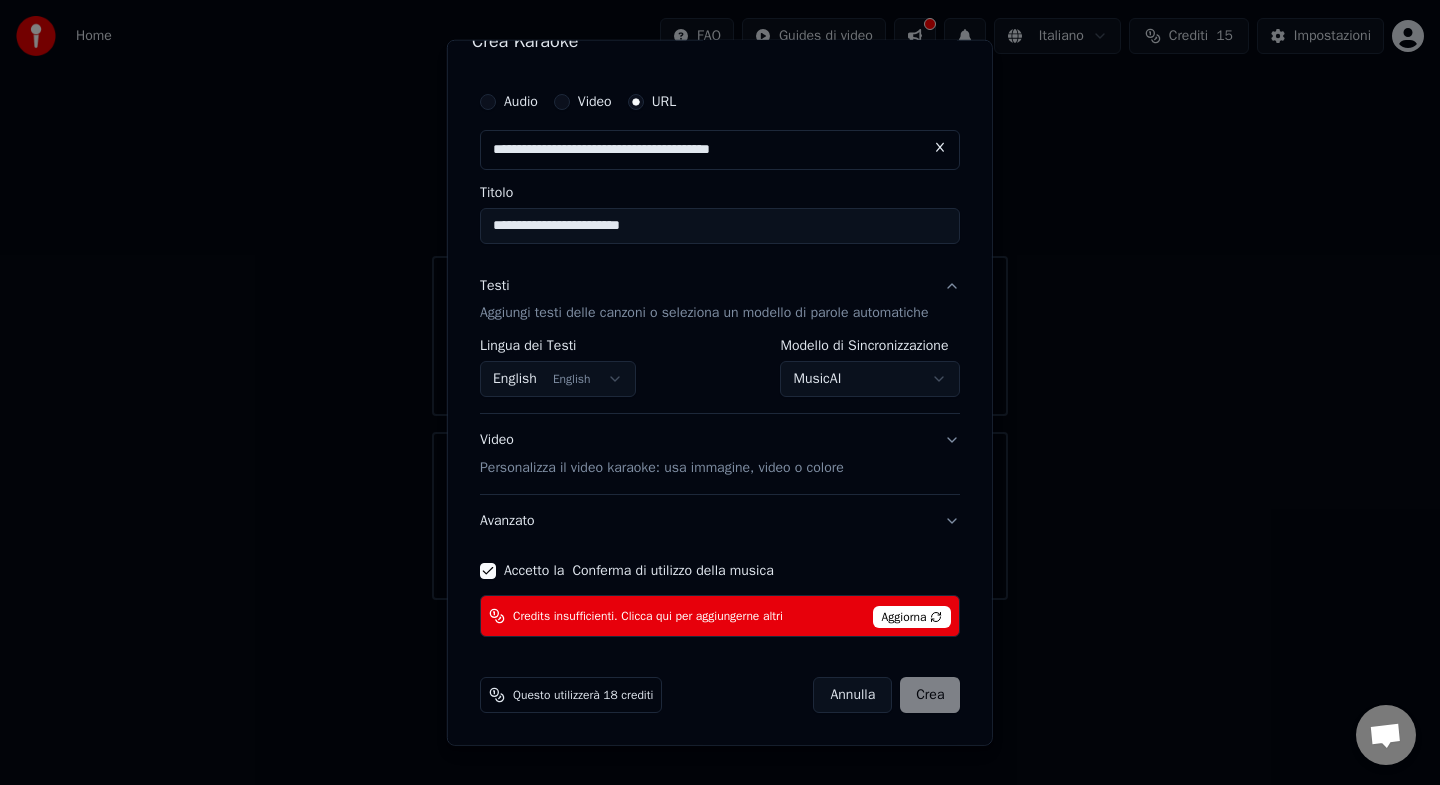 scroll, scrollTop: 0, scrollLeft: 0, axis: both 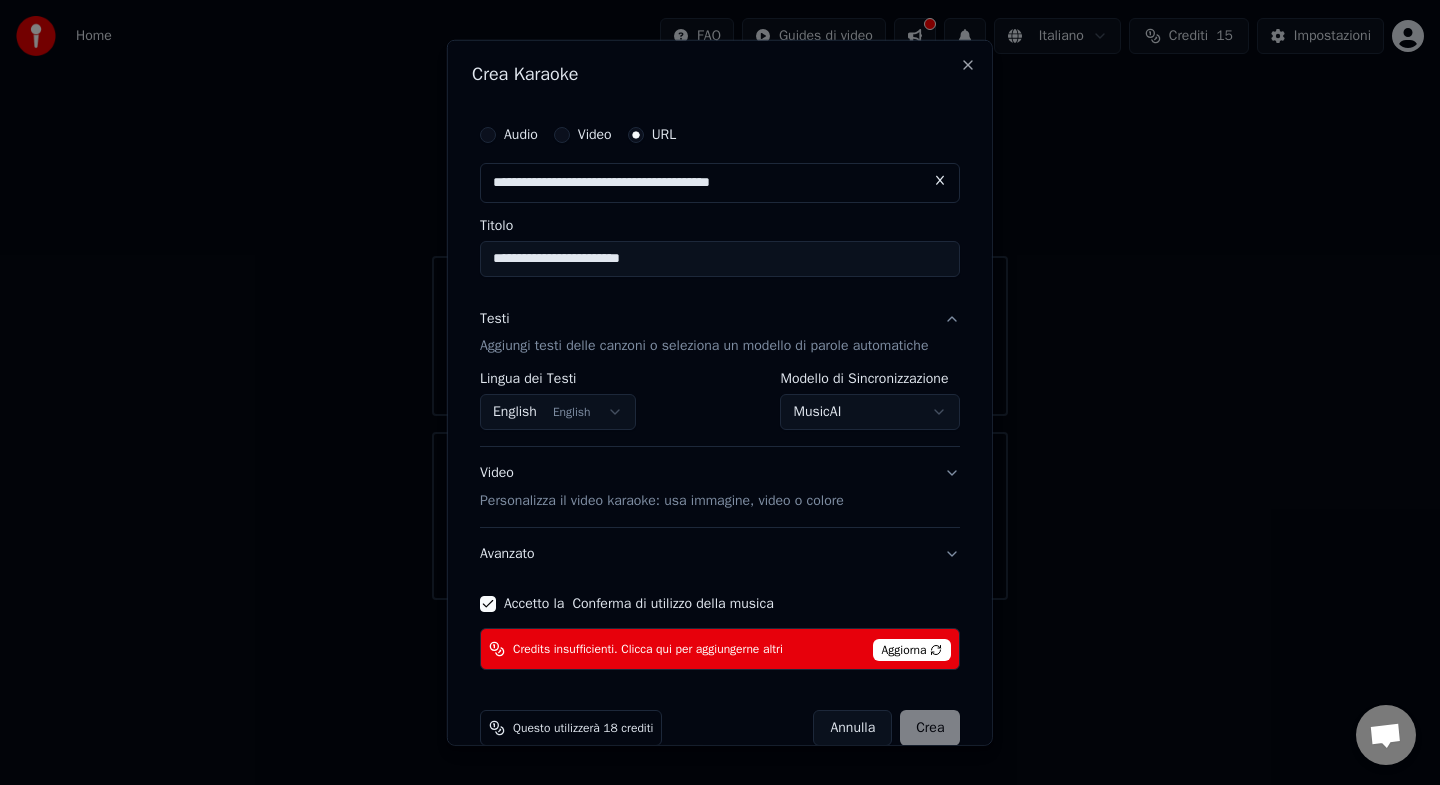 click on "Aggiorna" at bounding box center (911, 650) 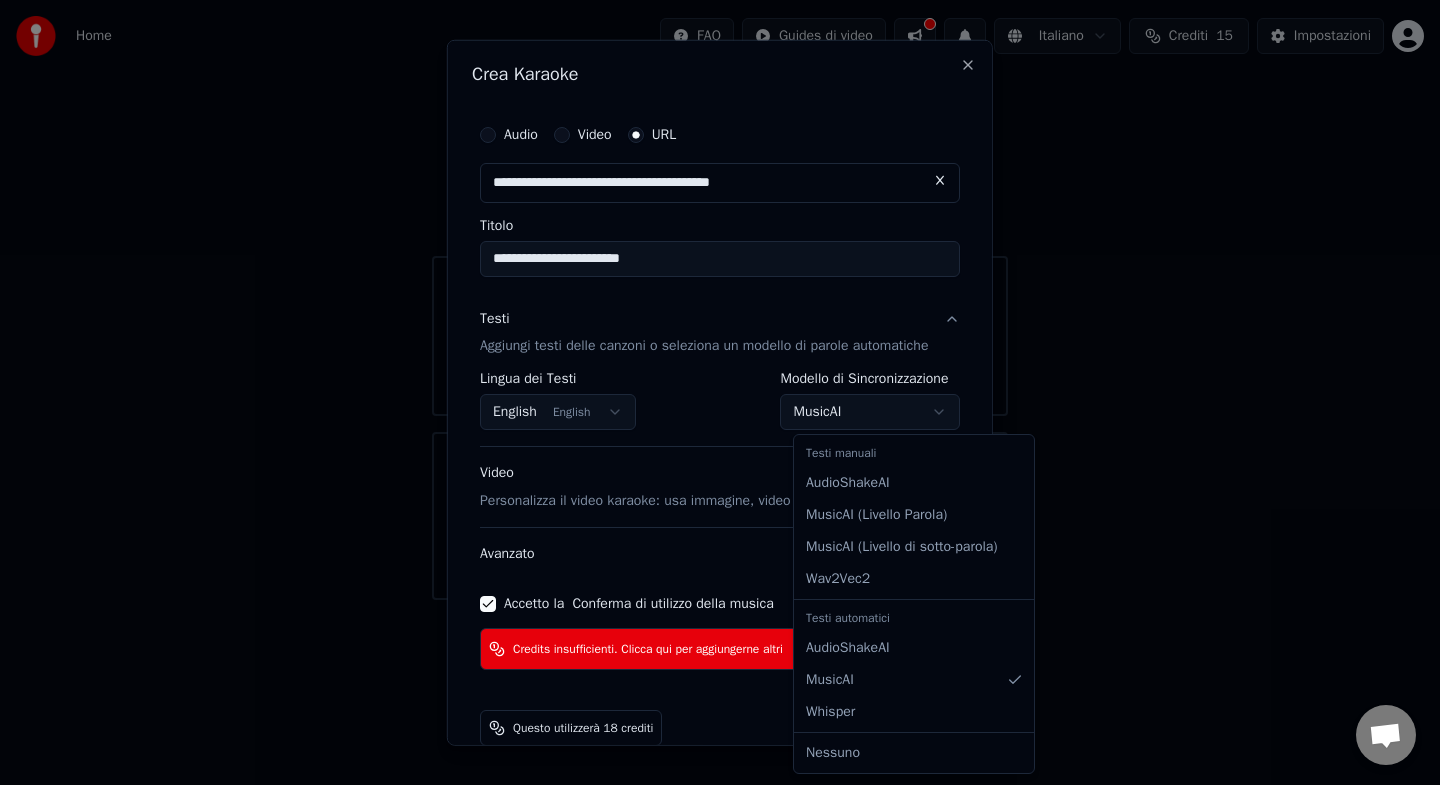 select on "**********" 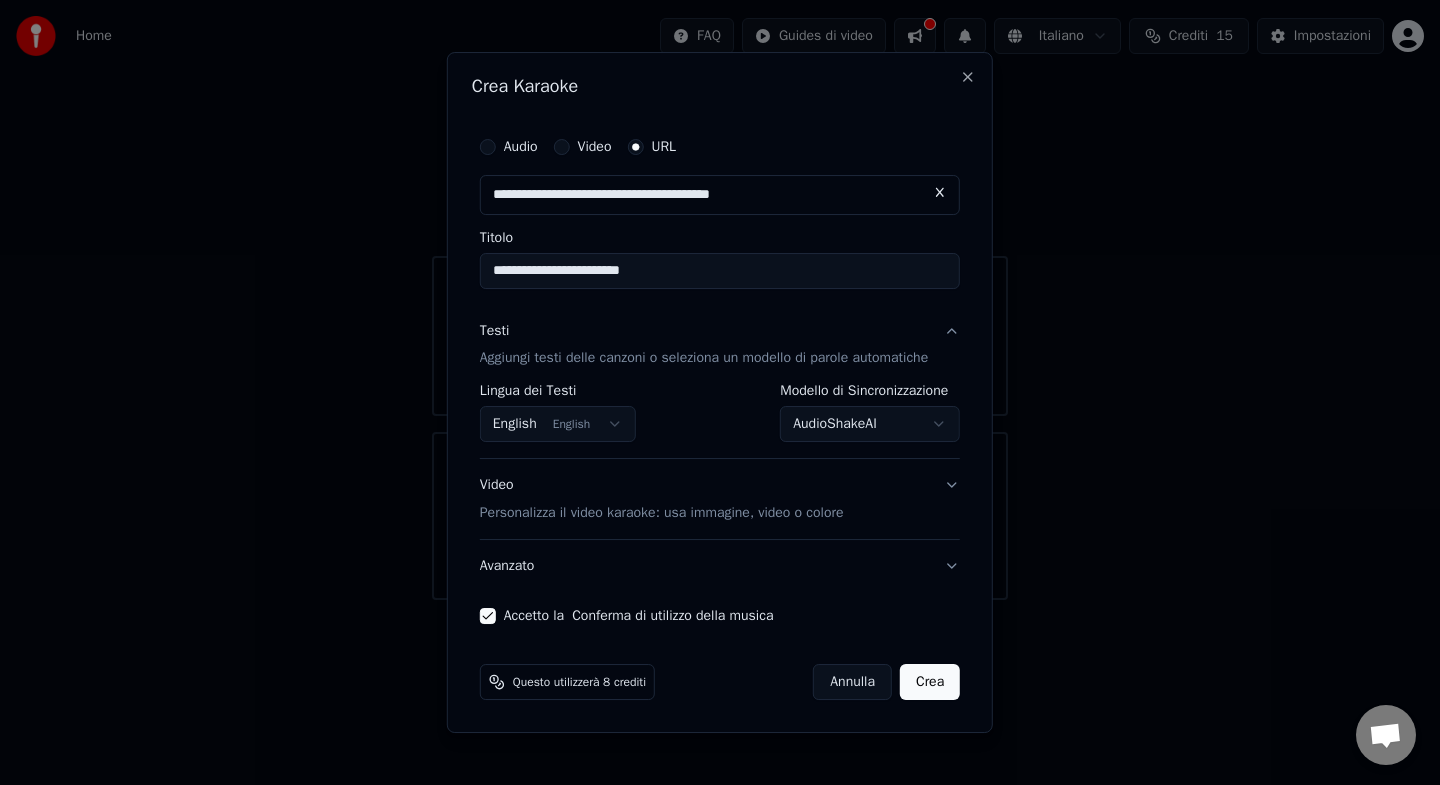 click on "Crea" at bounding box center (930, 682) 